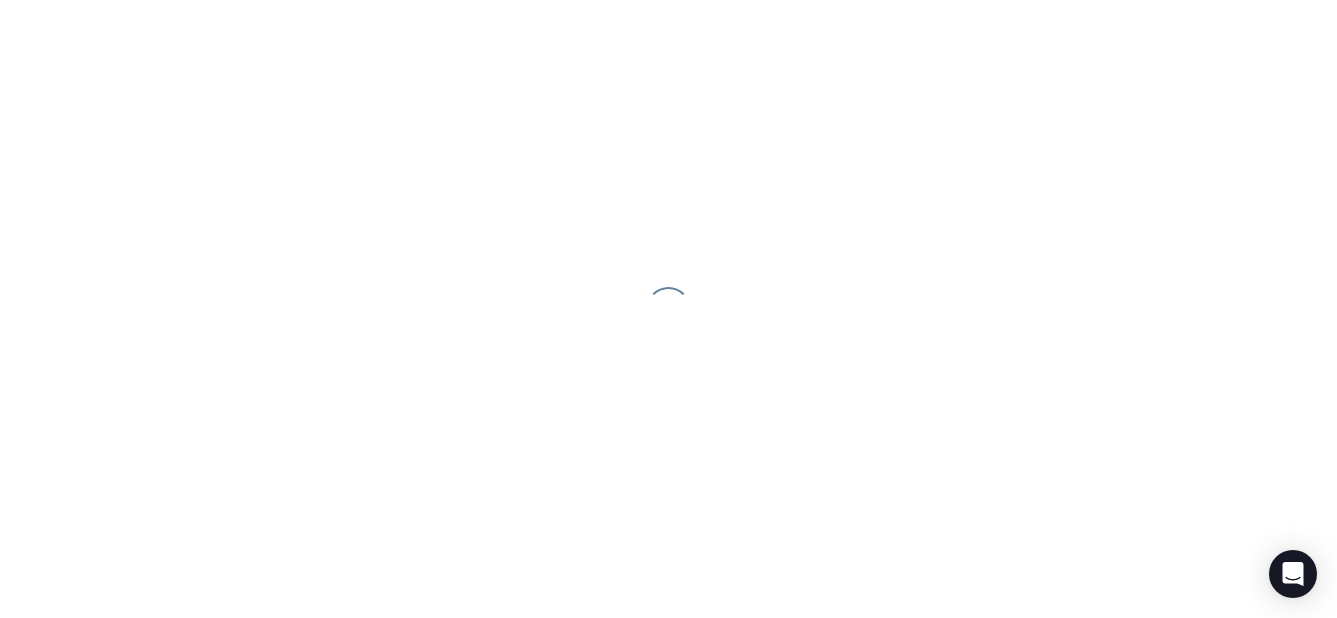 scroll, scrollTop: 0, scrollLeft: 0, axis: both 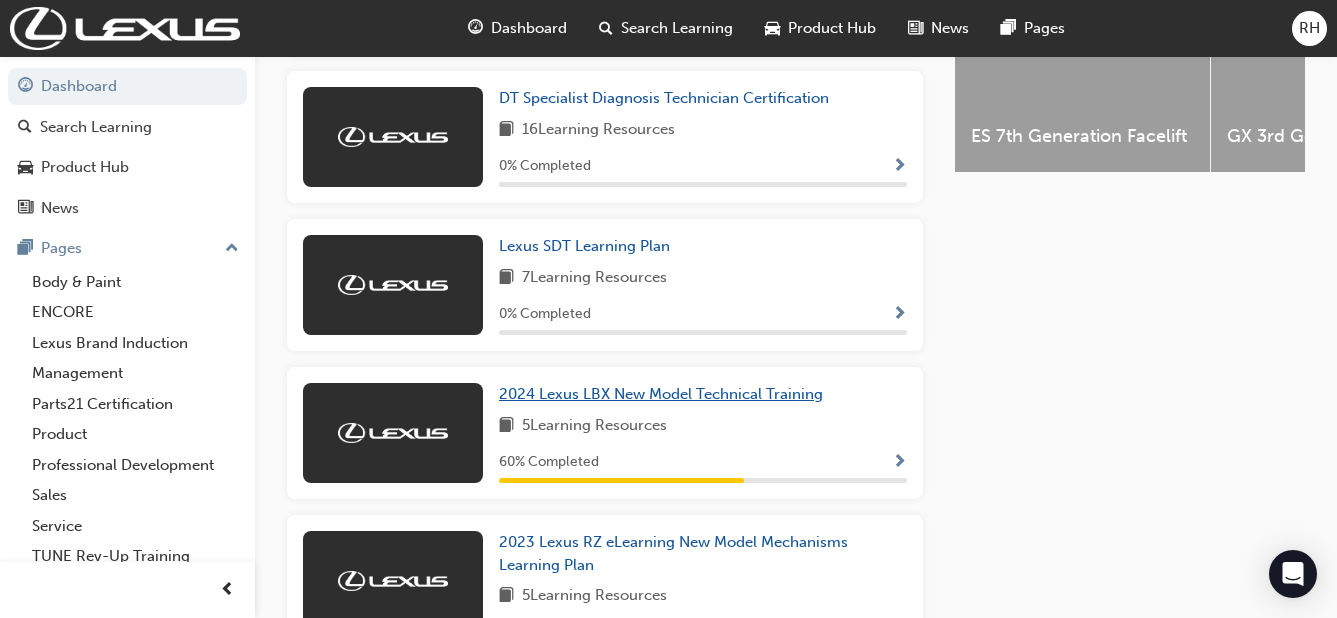 click on "2024 Lexus LBX New Model Technical Training" at bounding box center [665, 394] 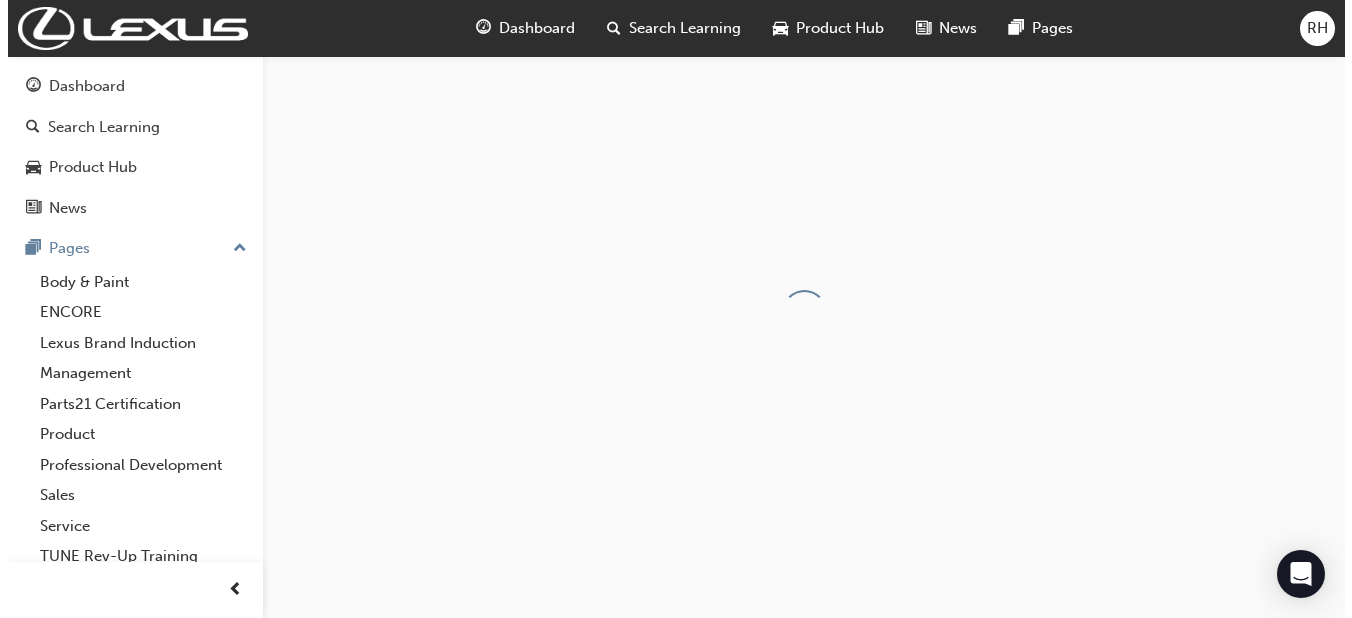 scroll, scrollTop: 0, scrollLeft: 0, axis: both 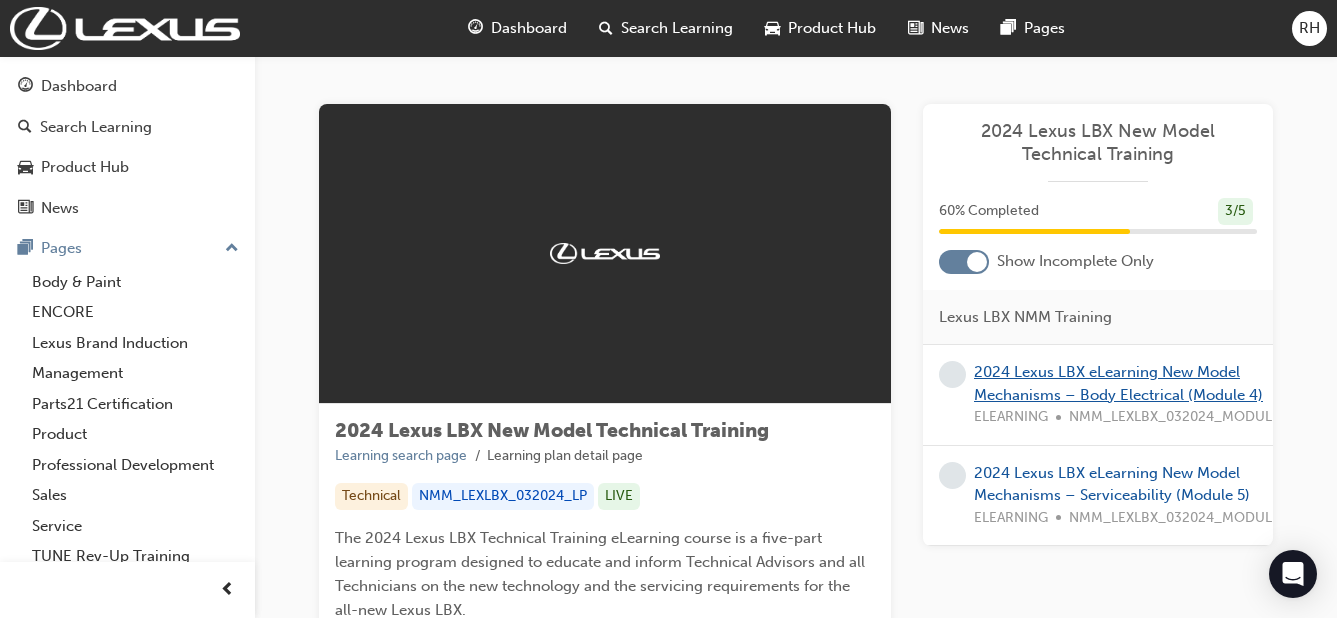 click on "2024 Lexus LBX eLearning New Model Mechanisms – Body Electrical (Module 4)" at bounding box center [1118, 383] 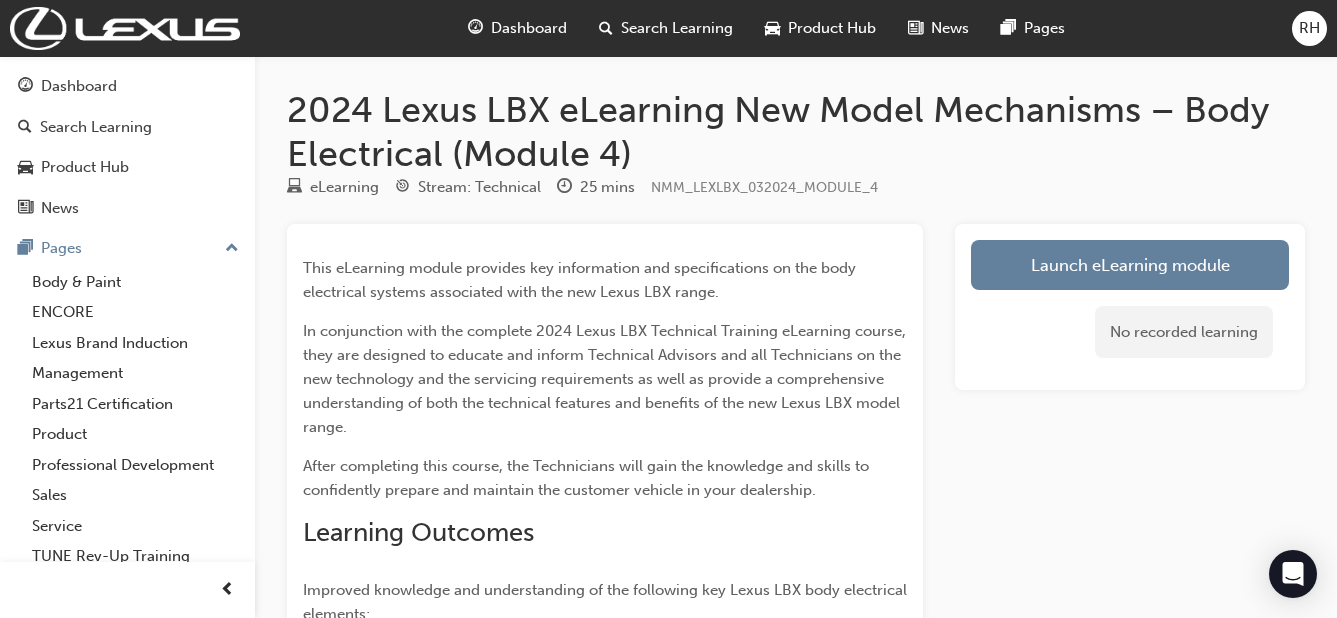 click on "Launch eLearning module" at bounding box center [1130, 265] 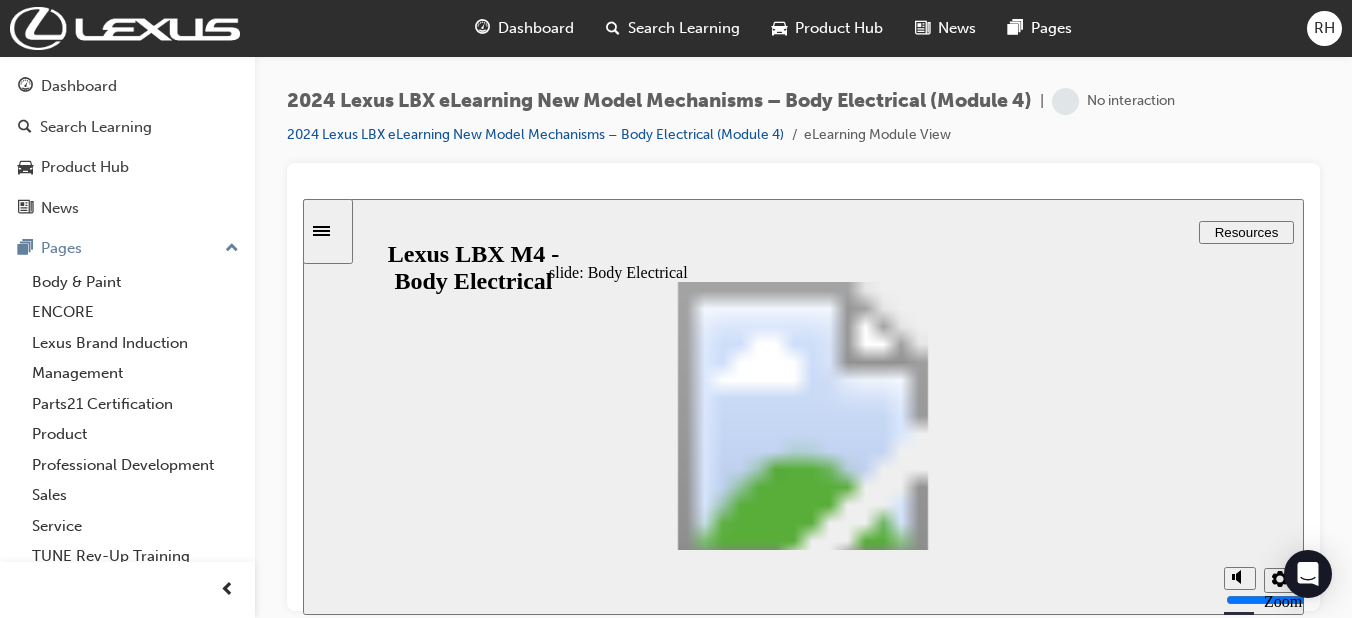 scroll, scrollTop: 0, scrollLeft: 0, axis: both 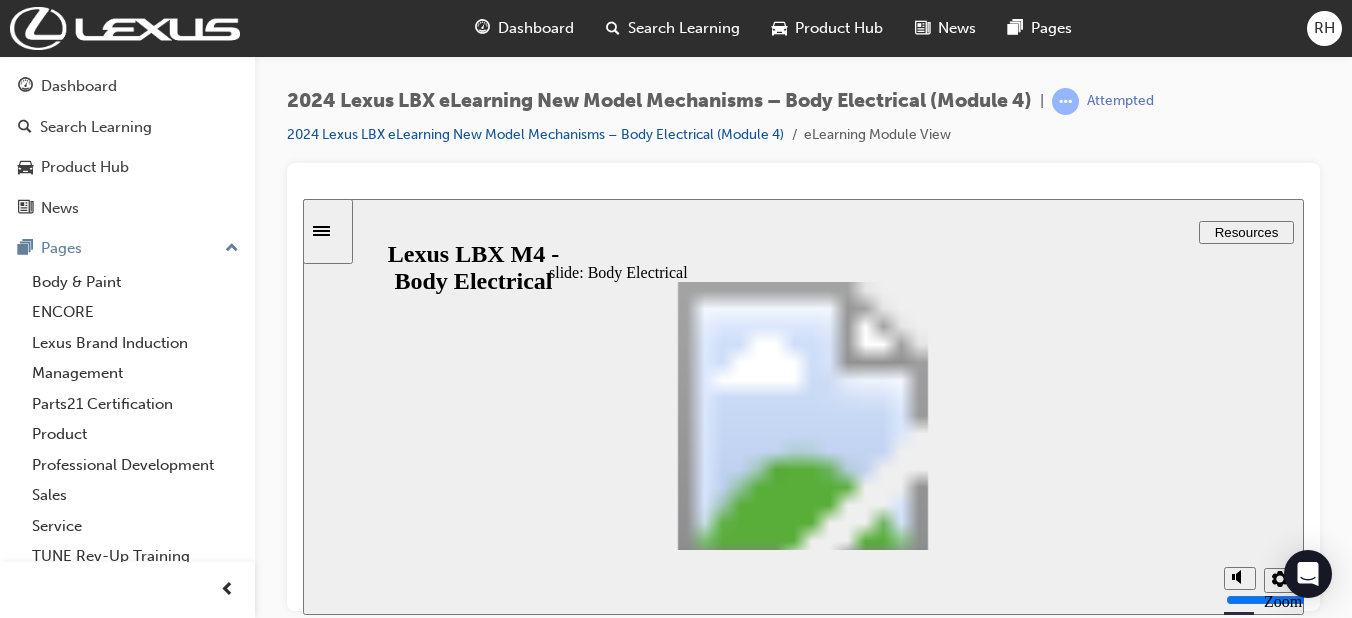 click 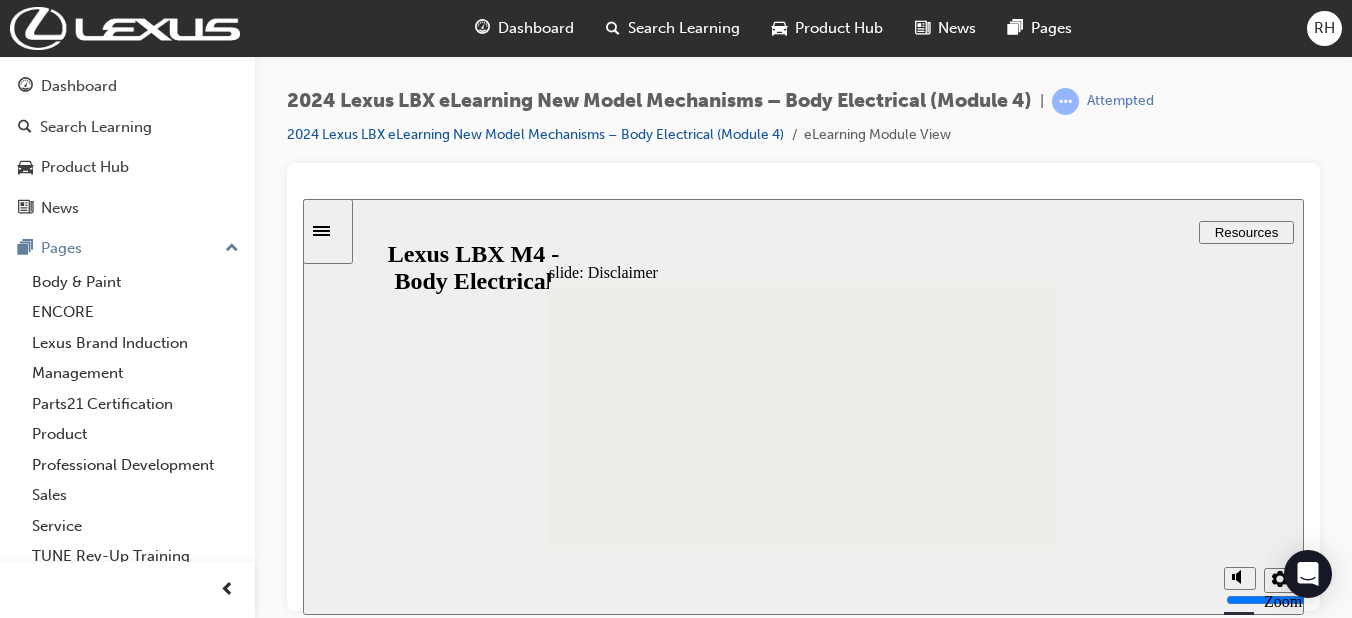 click 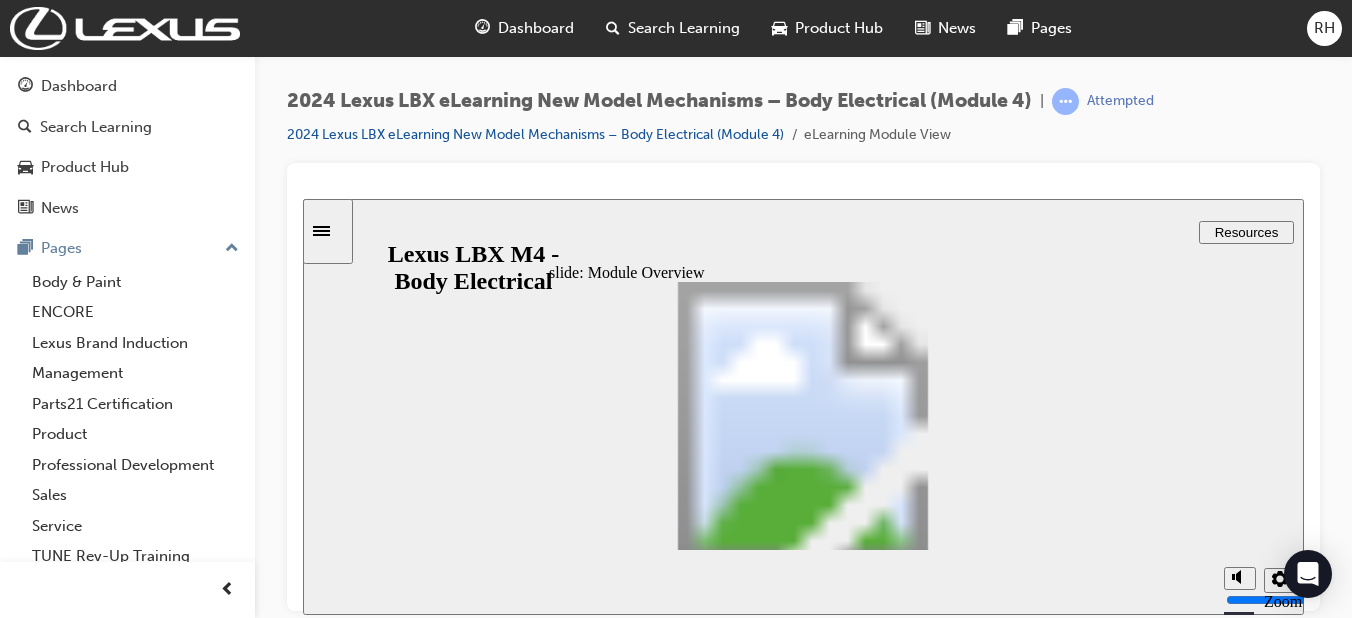 click 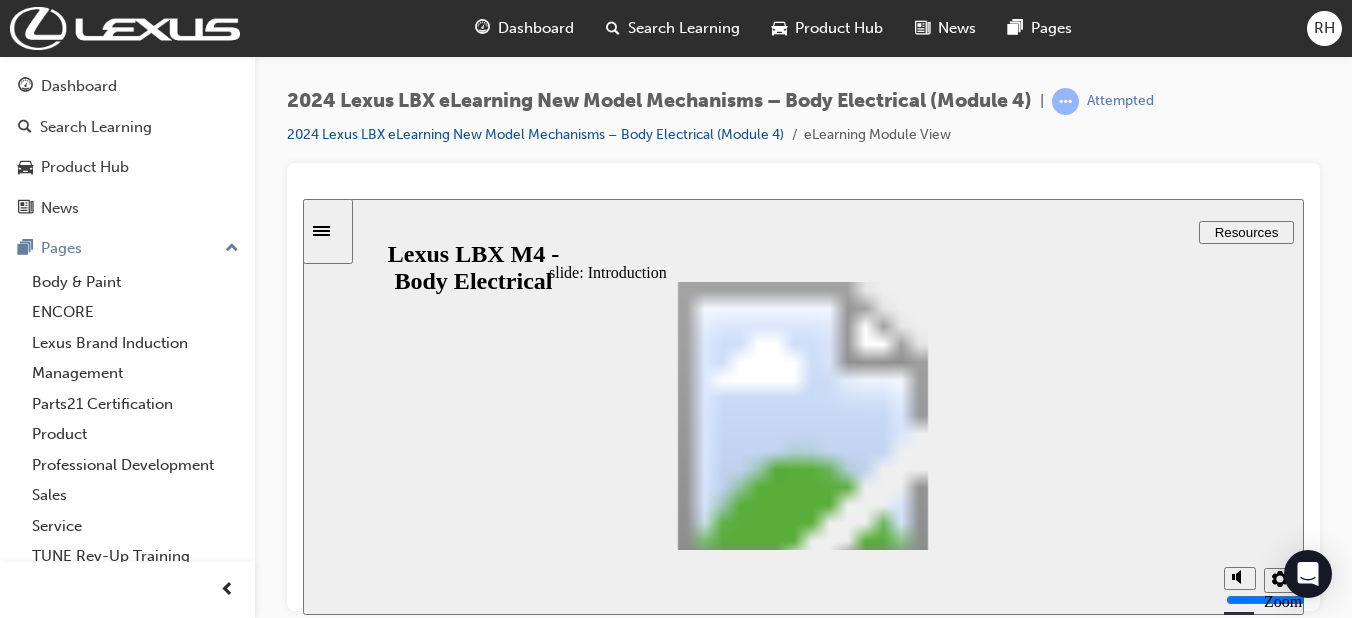 click 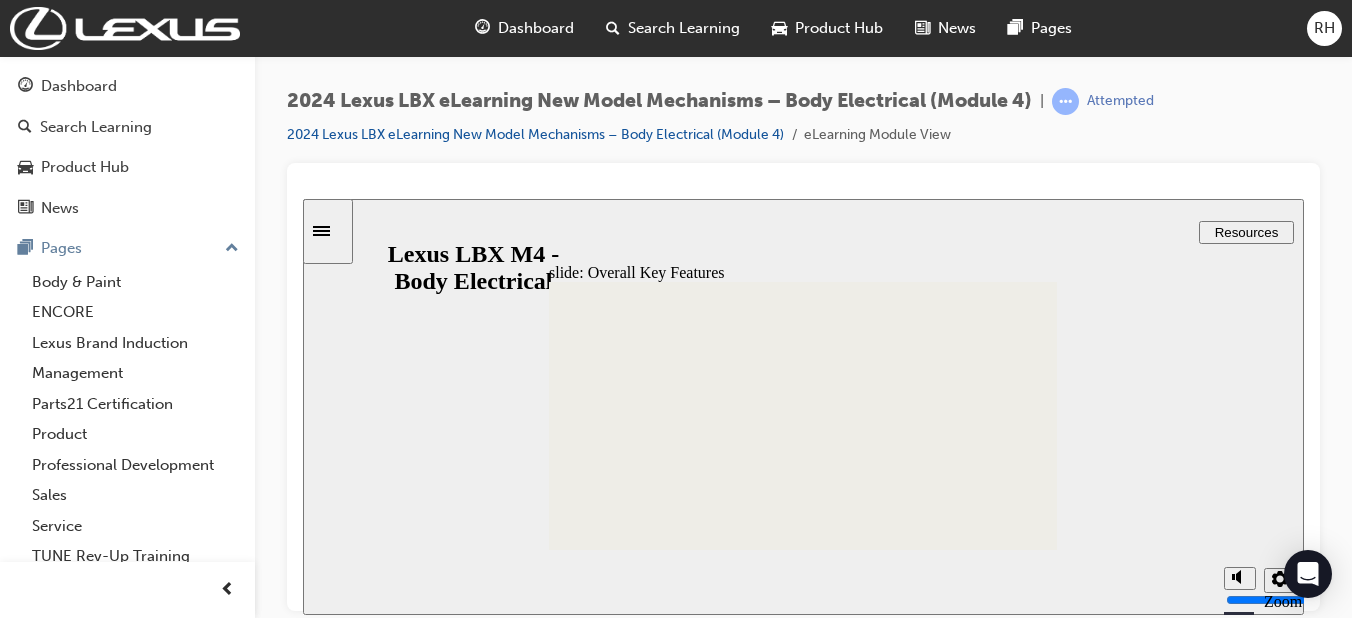 click 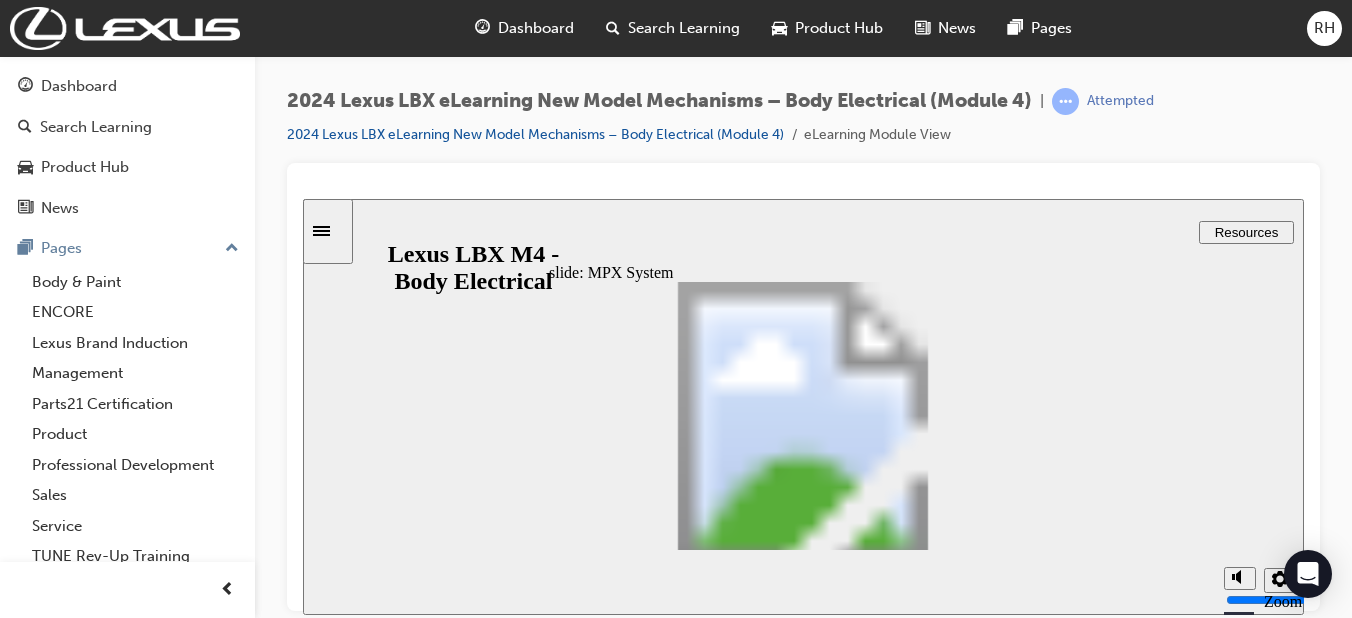 click 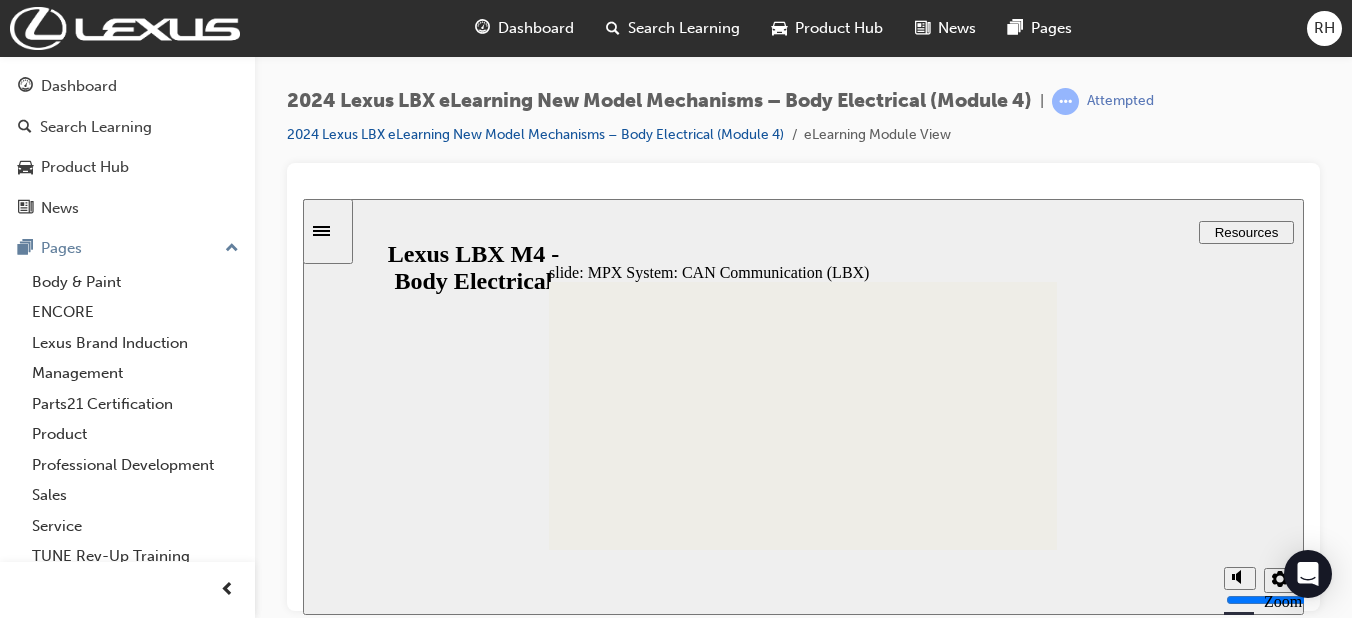 click 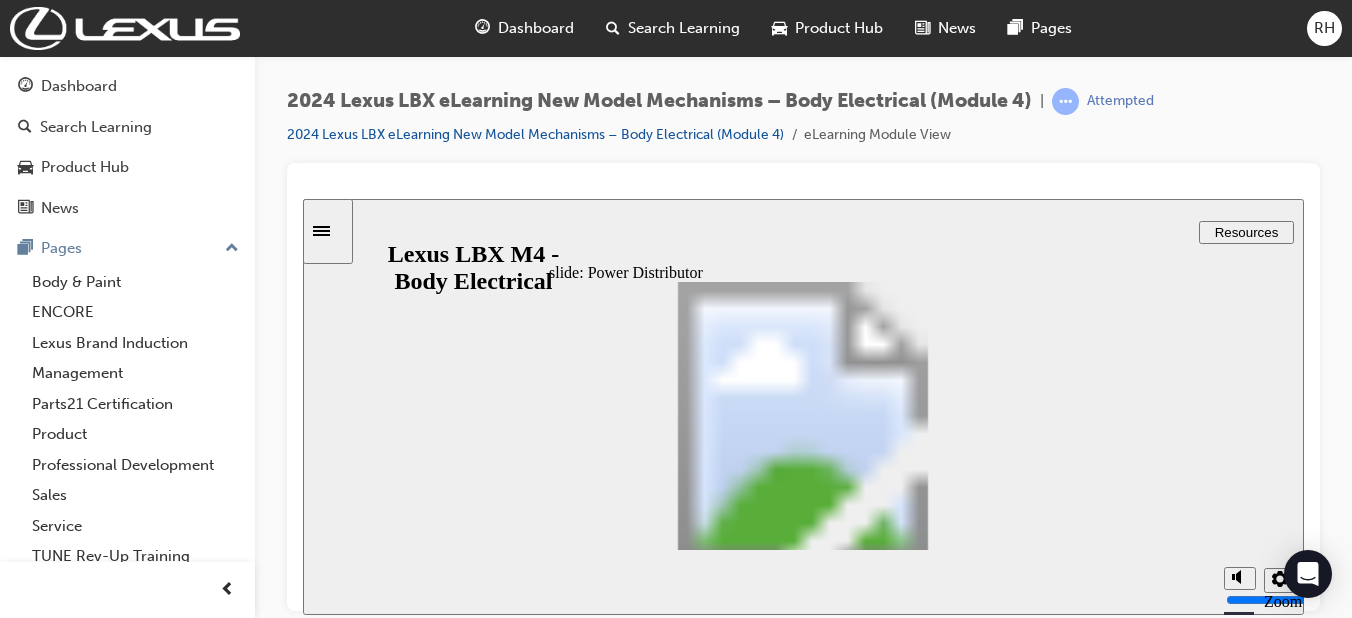 click 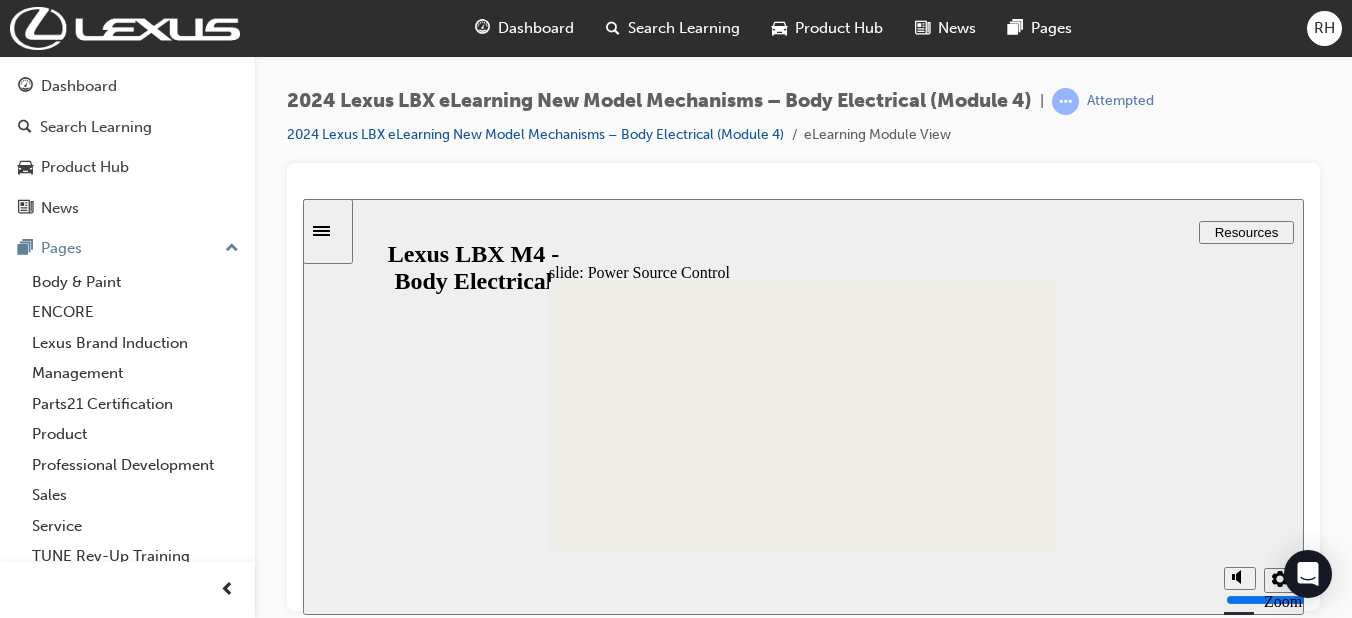 click 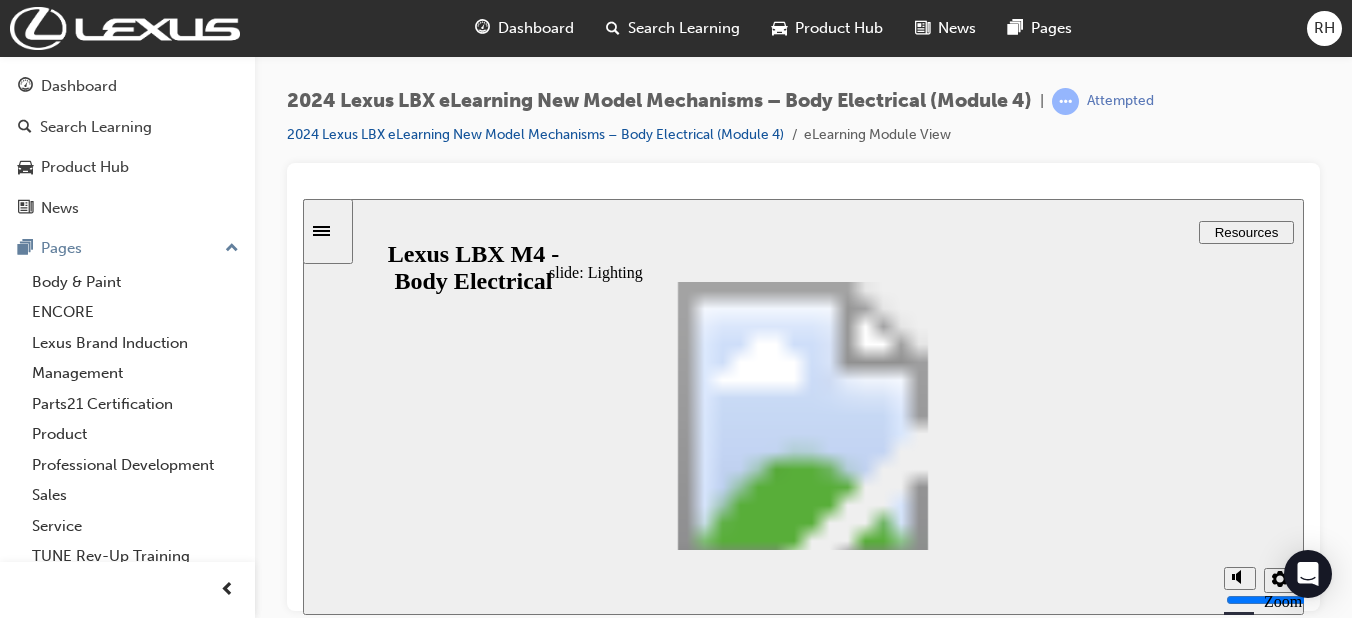 click 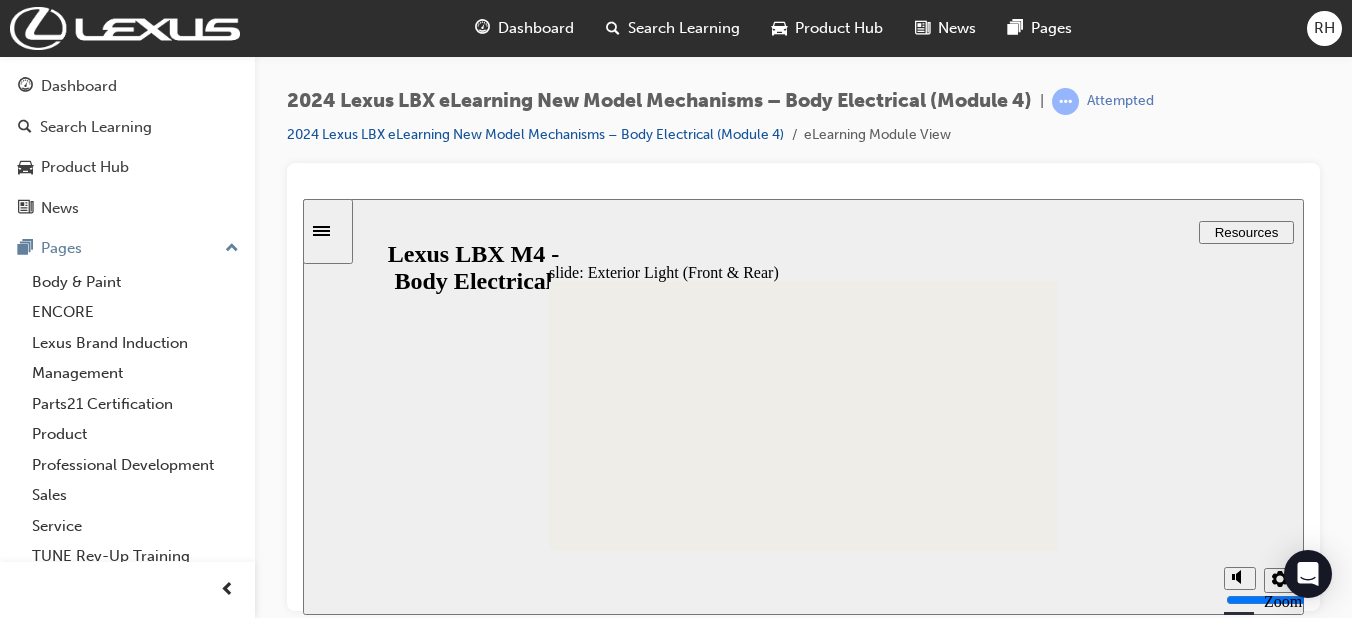 click 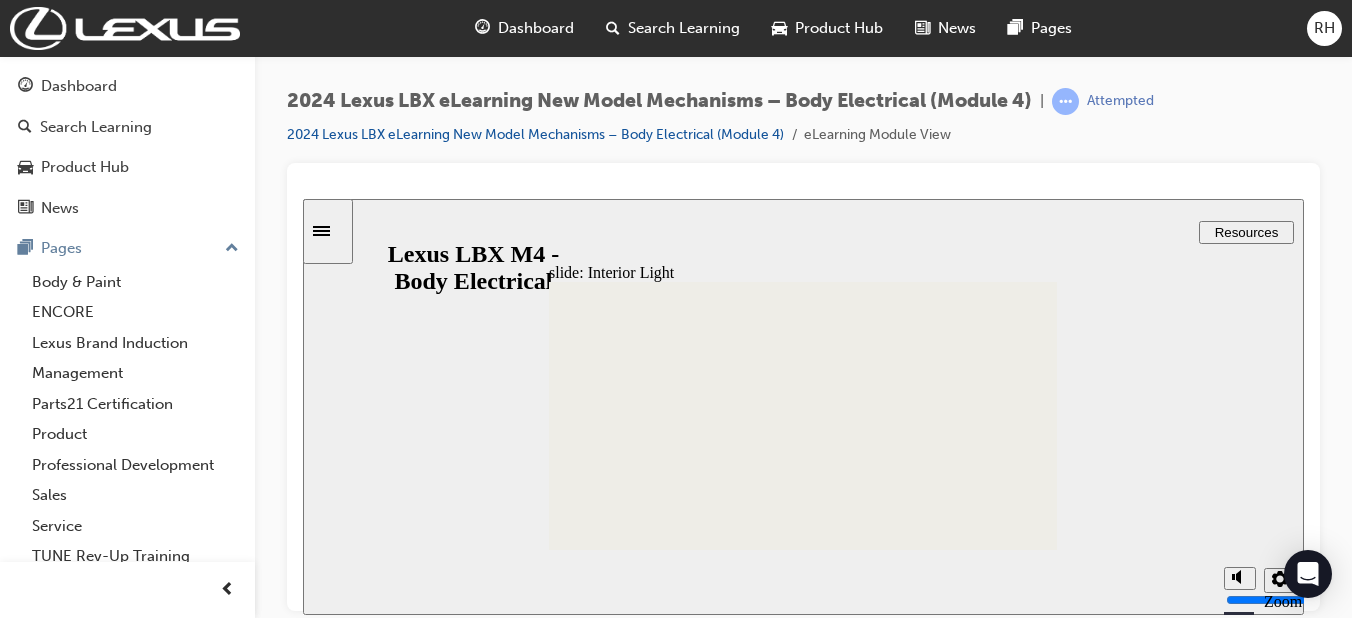 click 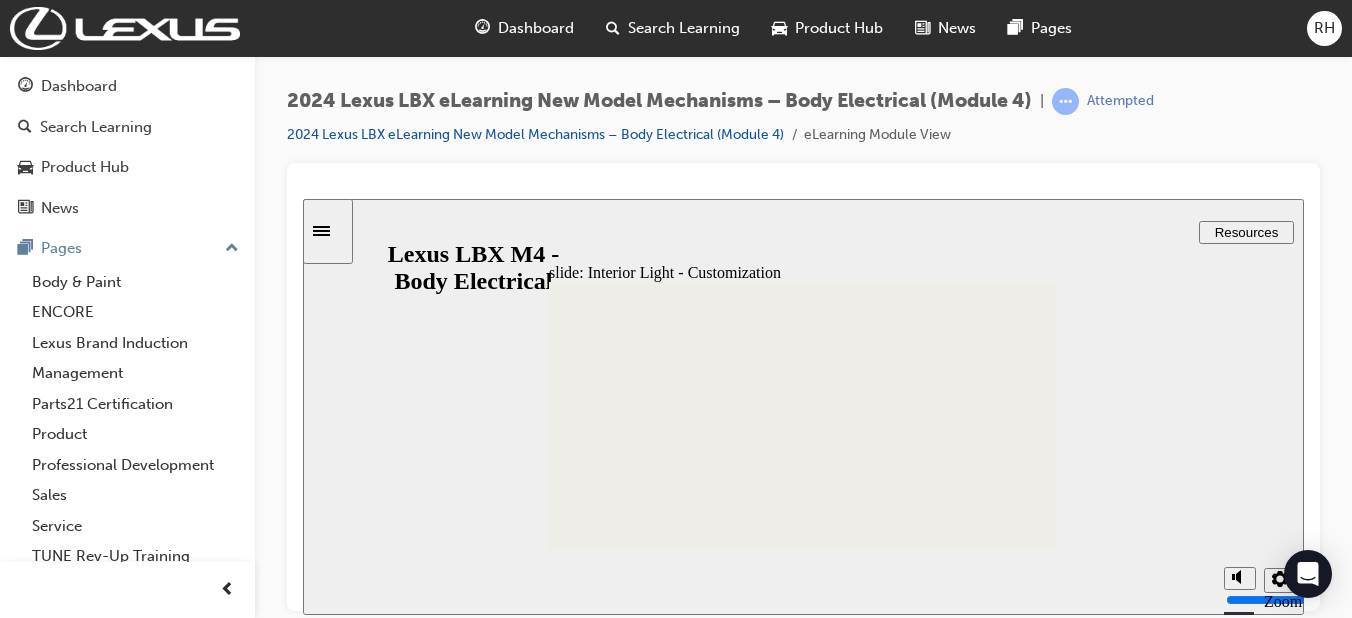 click 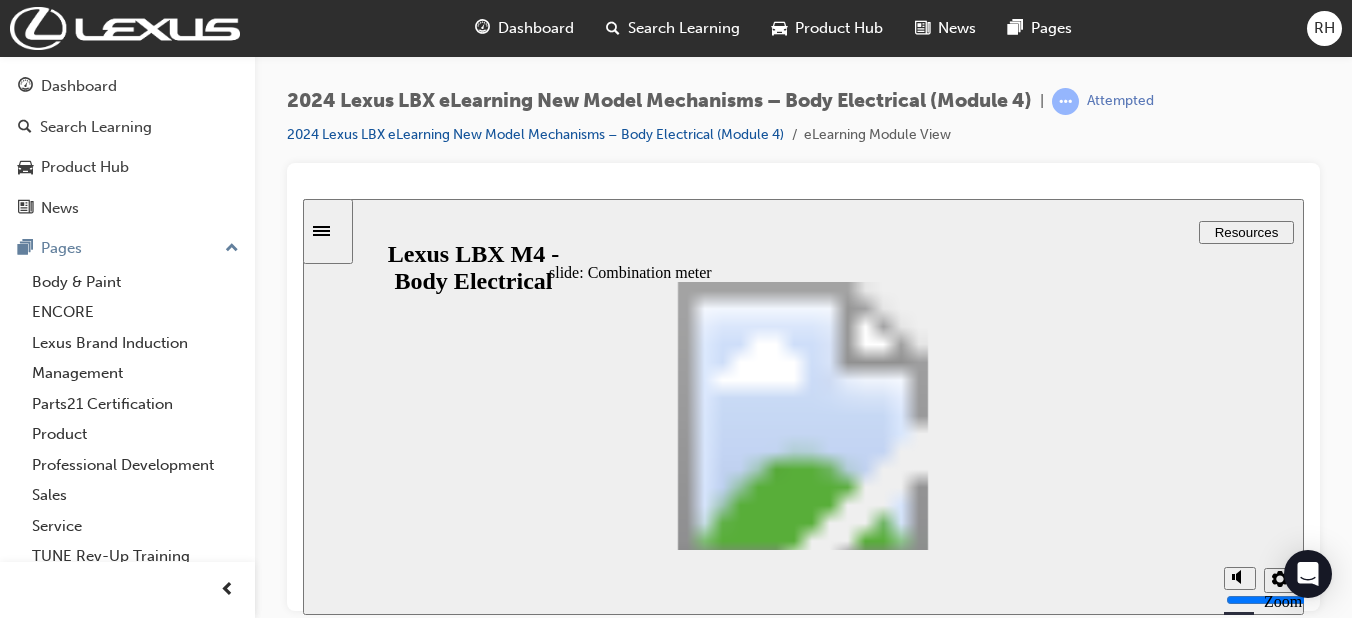 click 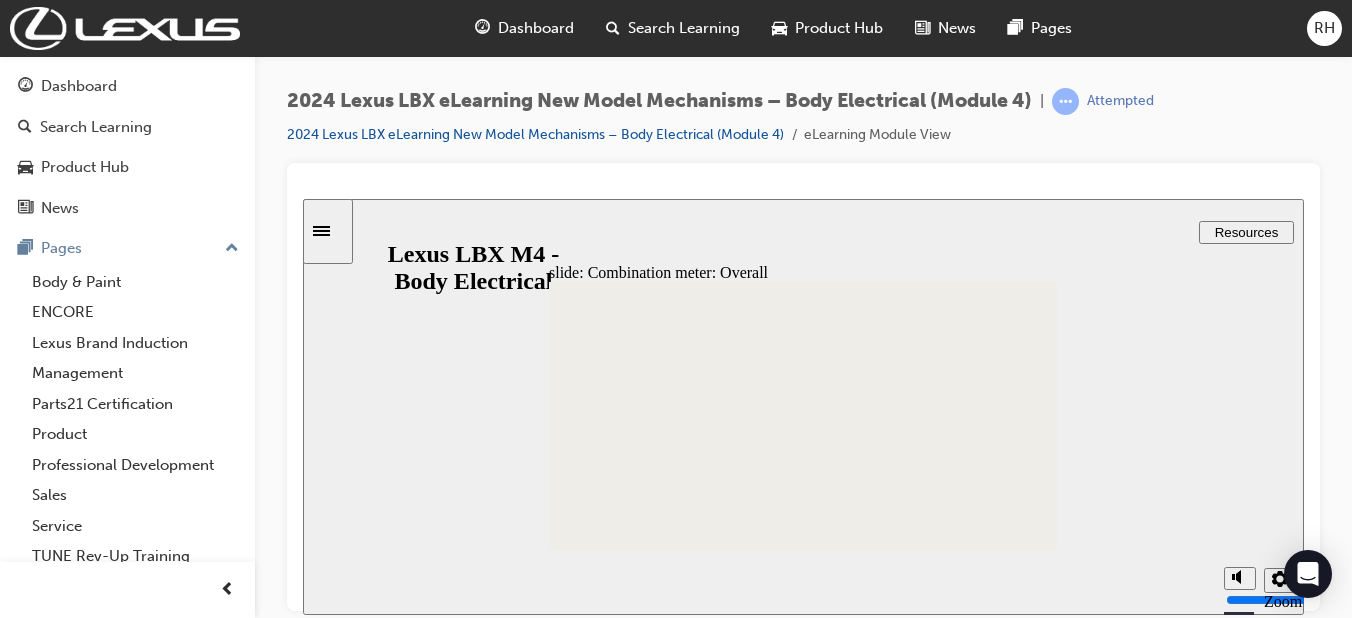 click 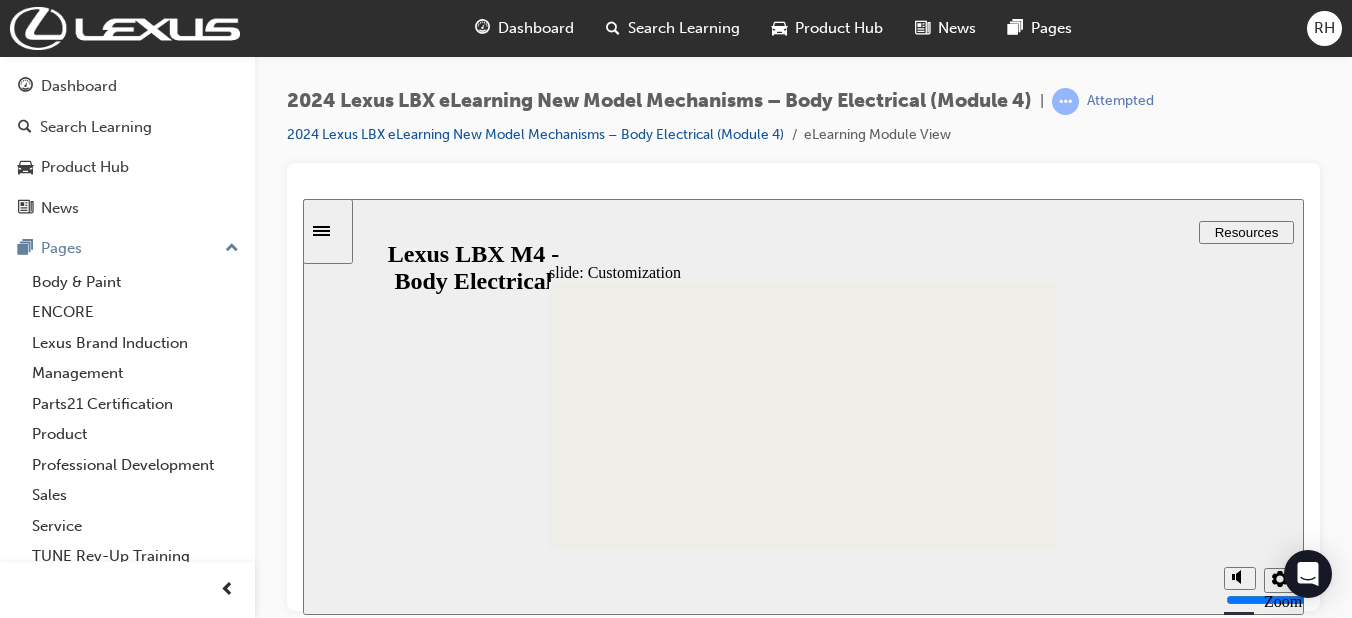 click 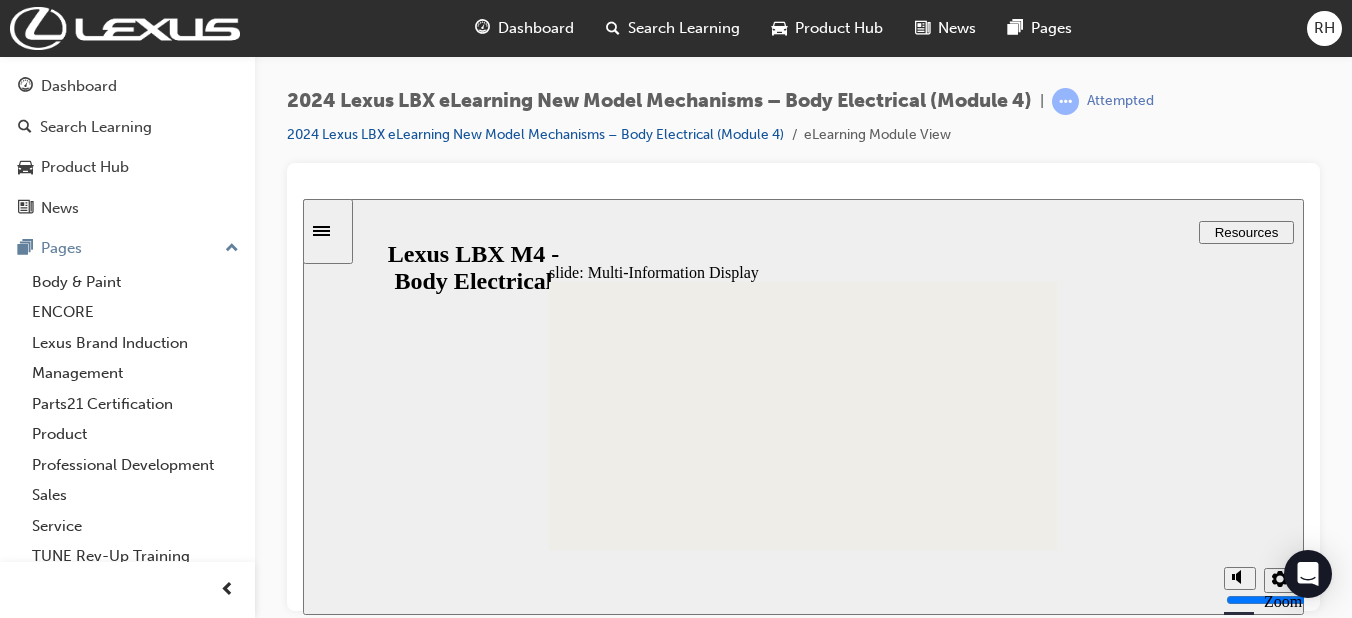 click 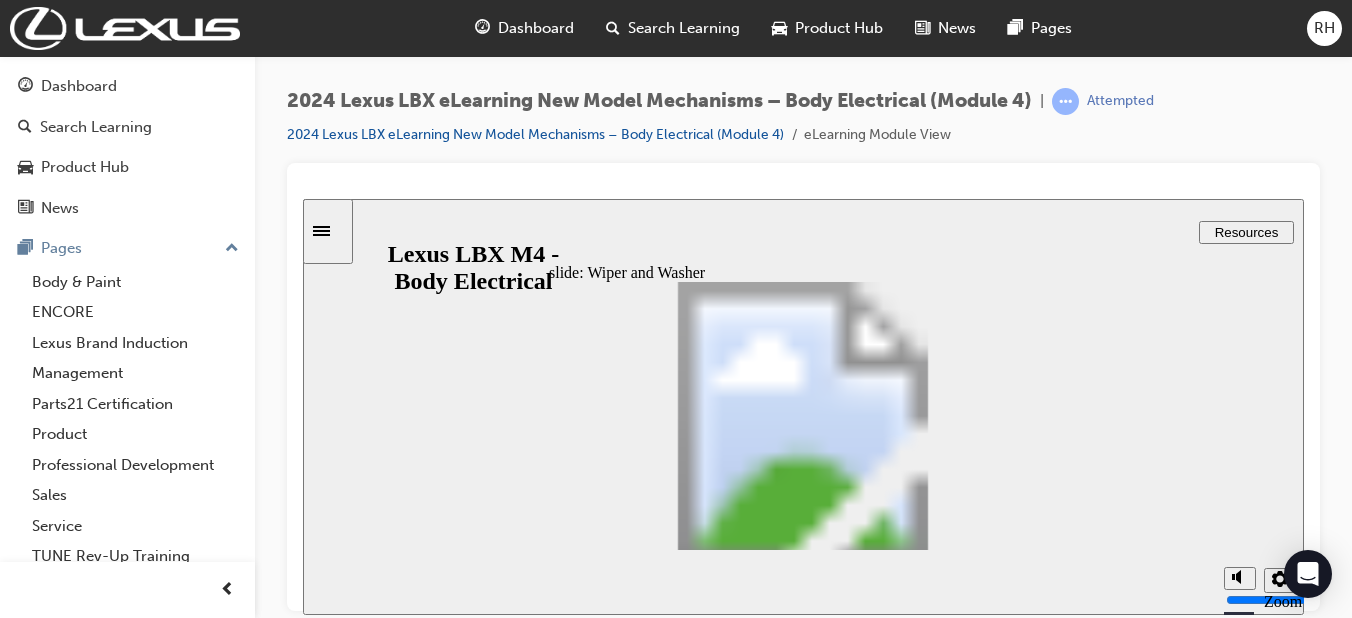 click 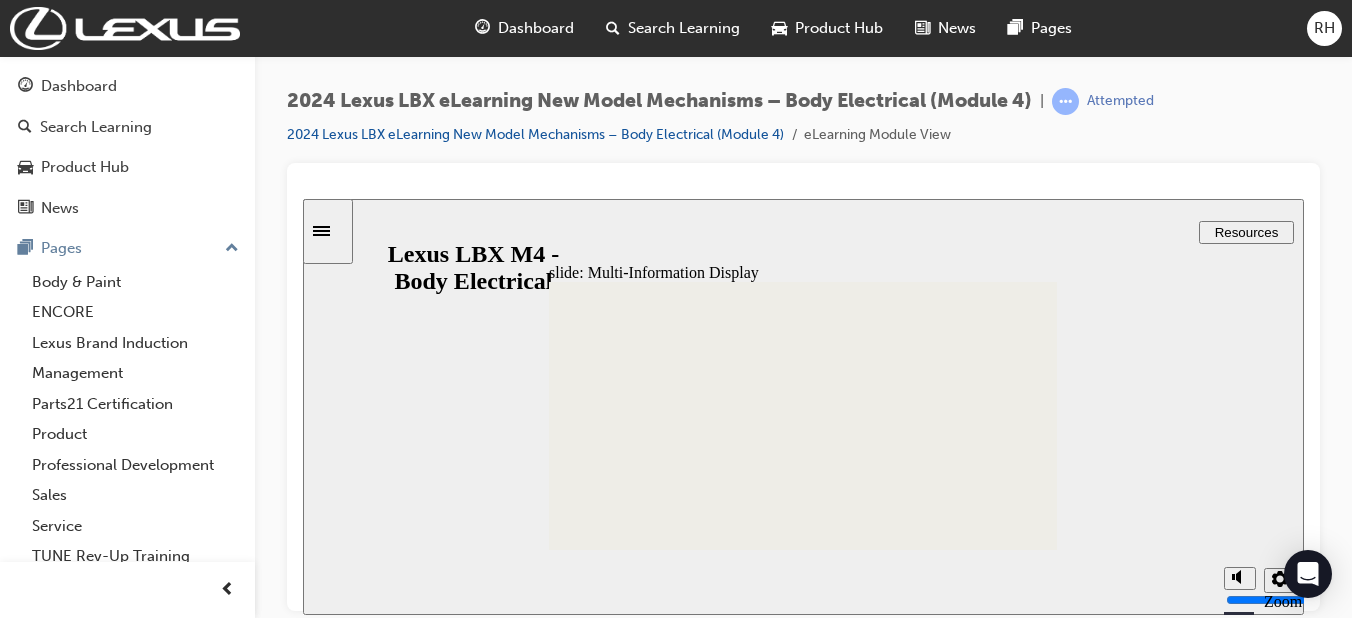 click 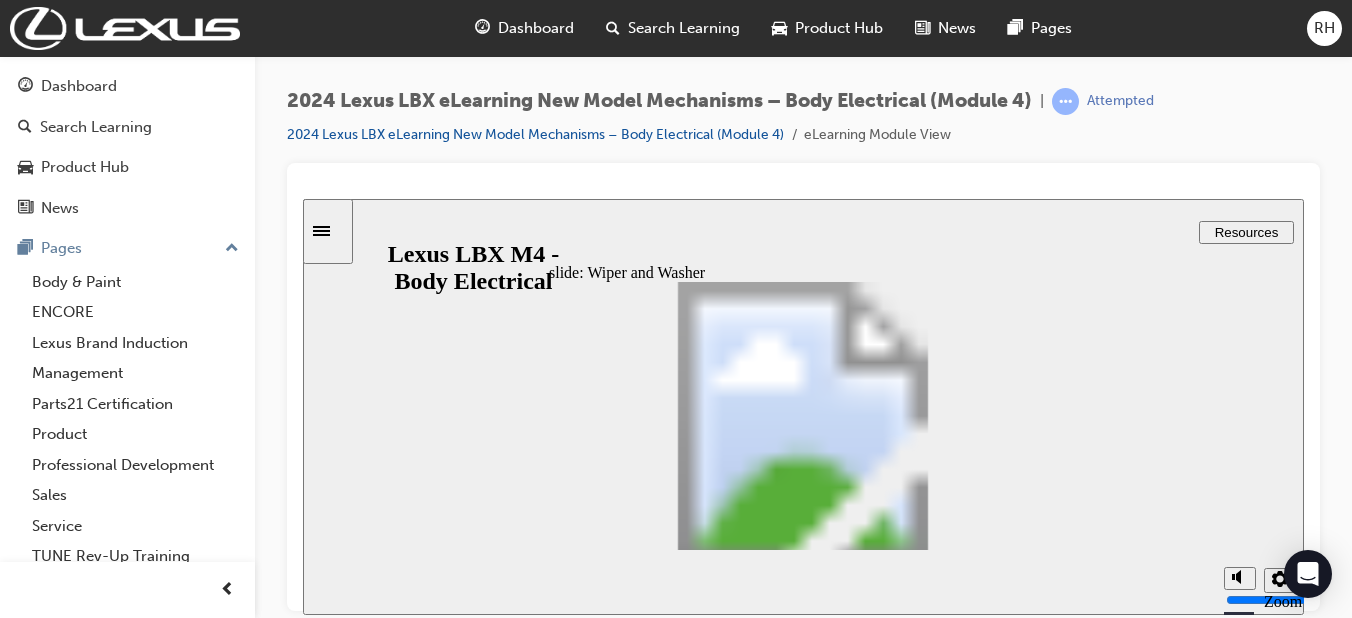 click 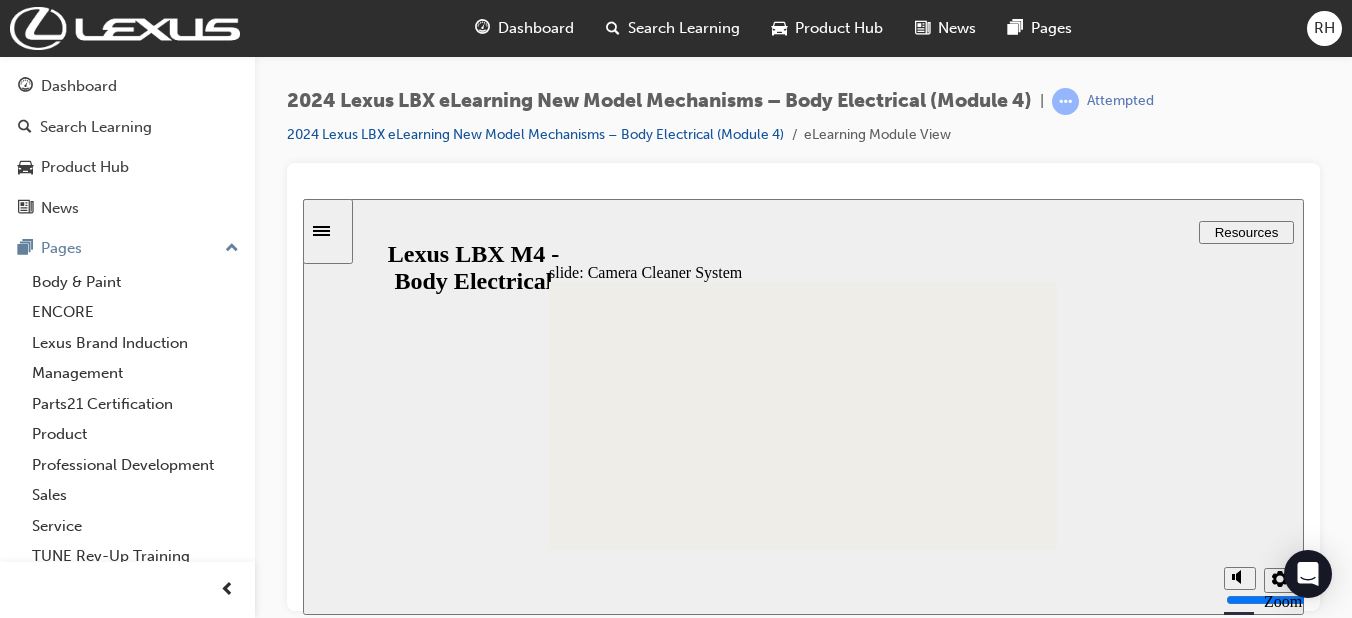 click 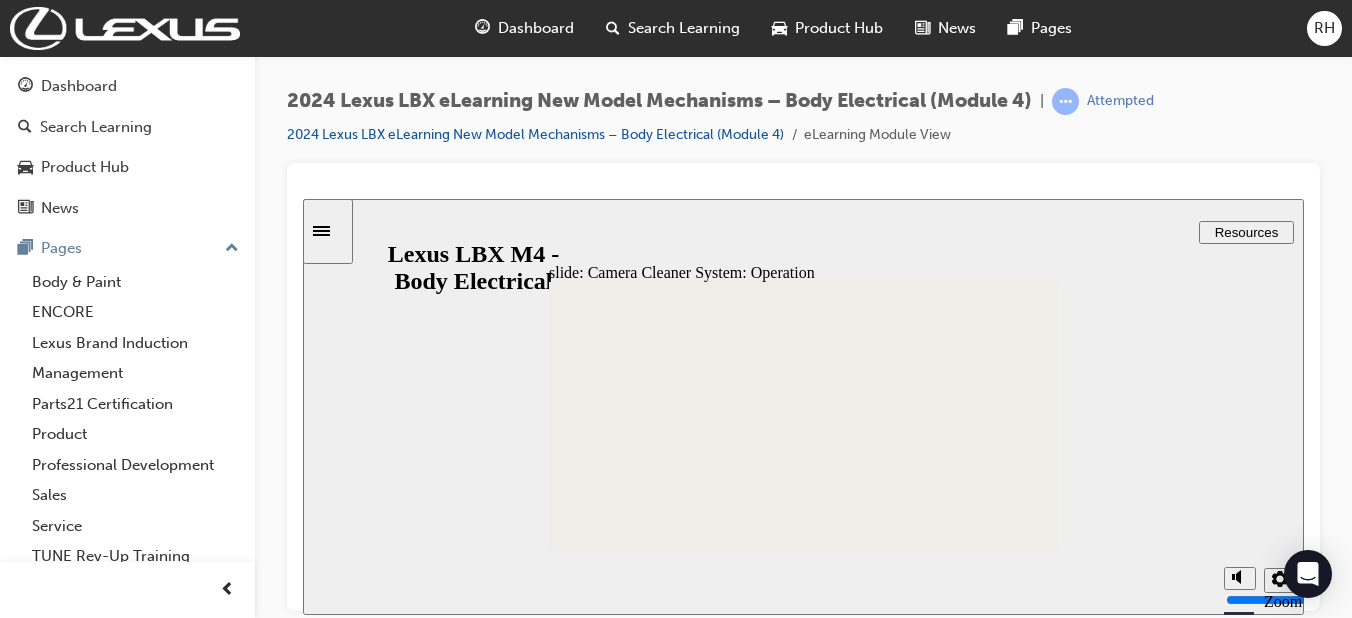 click 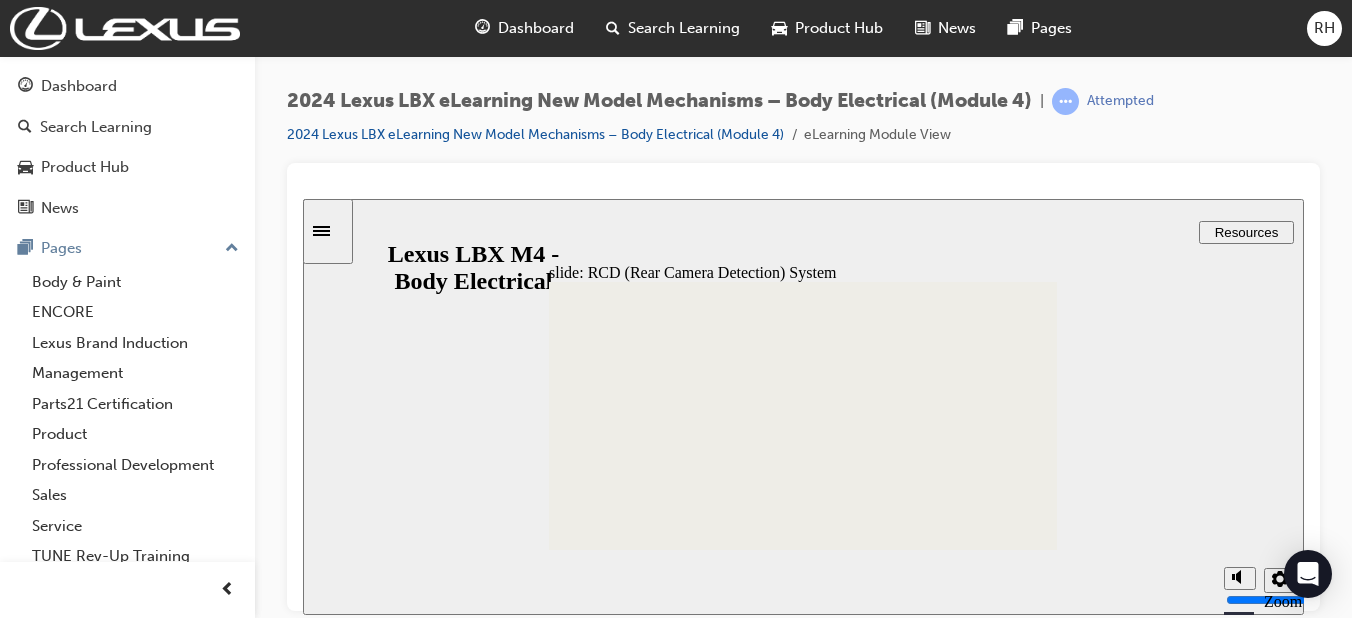 click 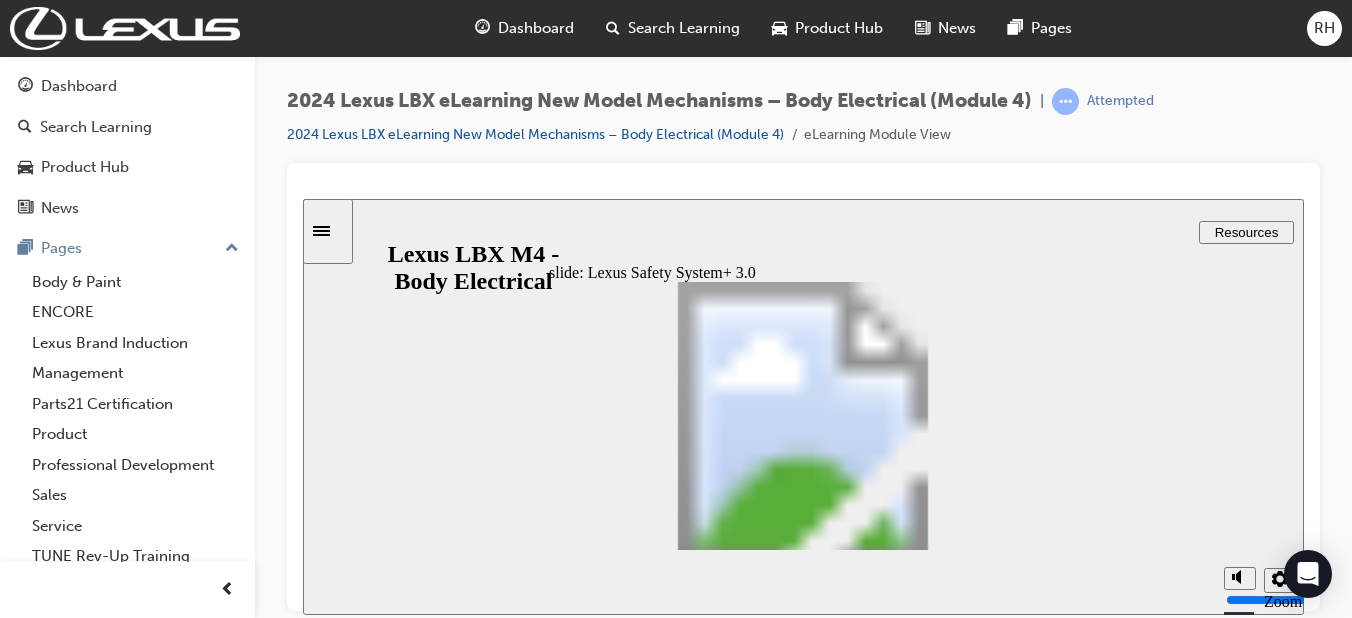 click 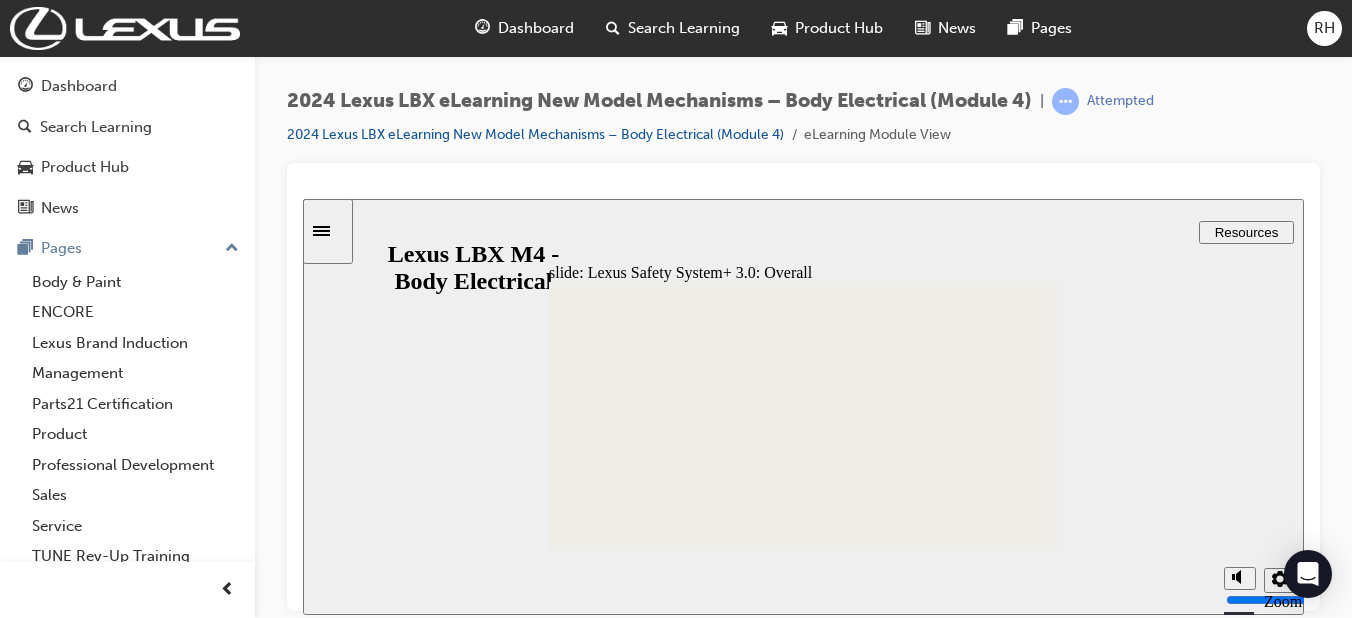 click 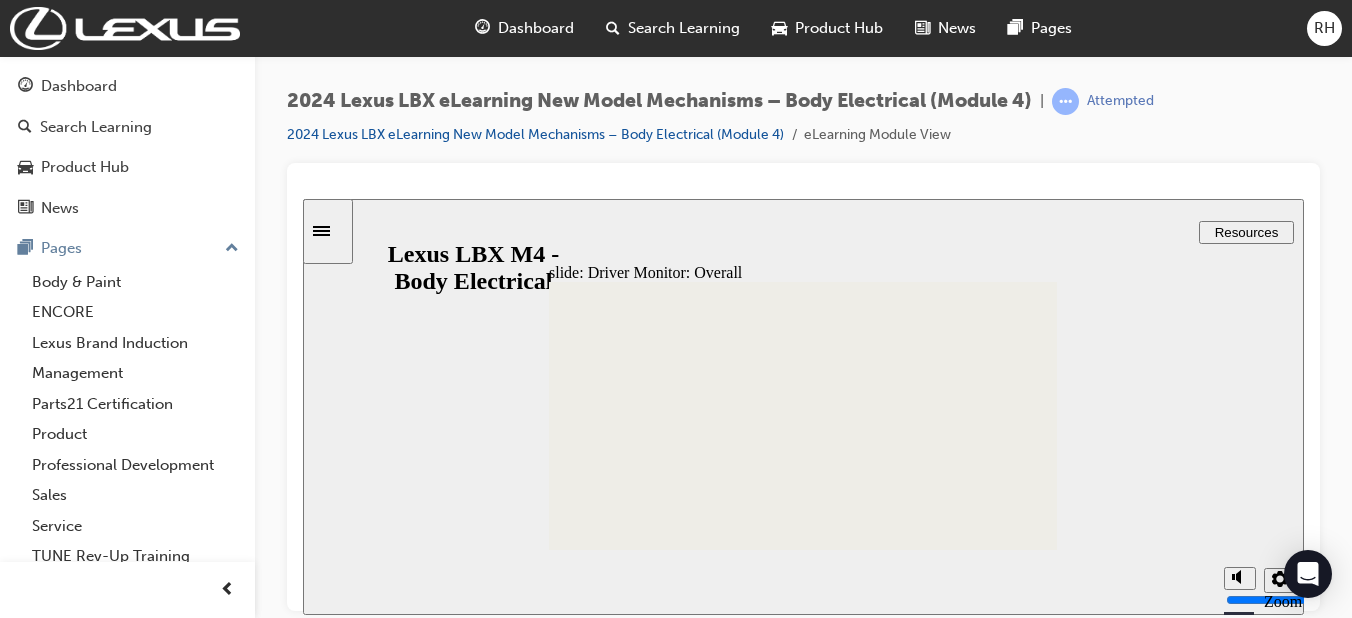 click 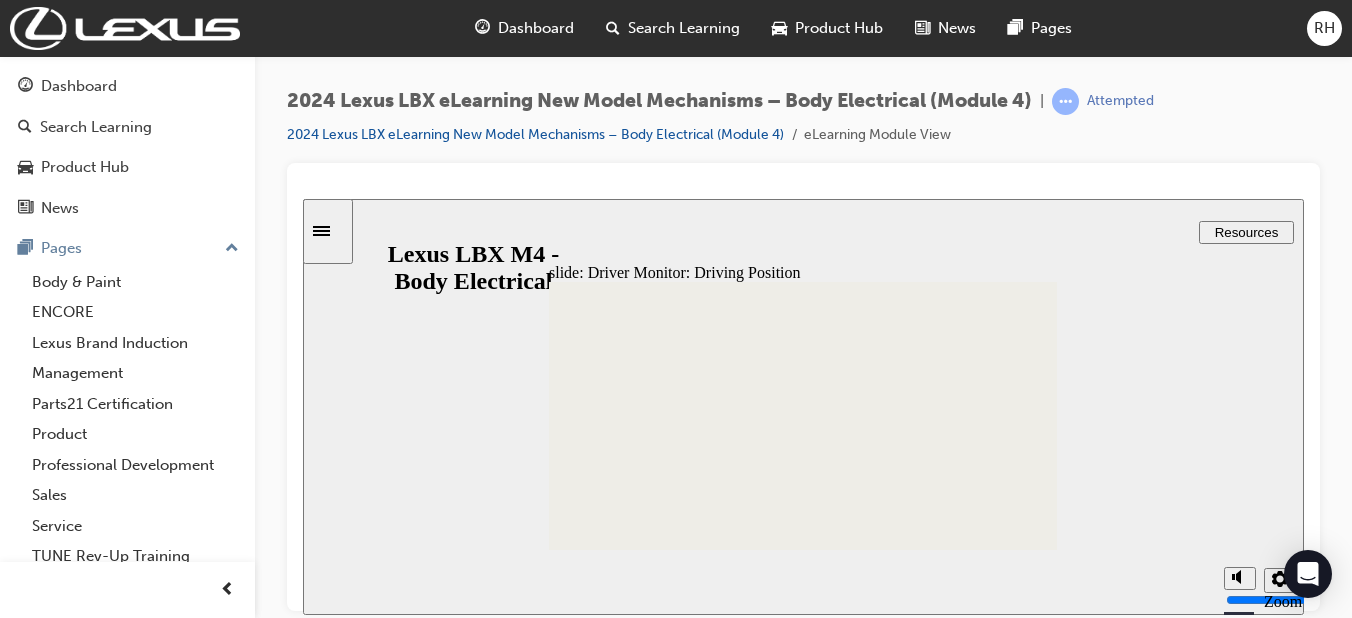 click 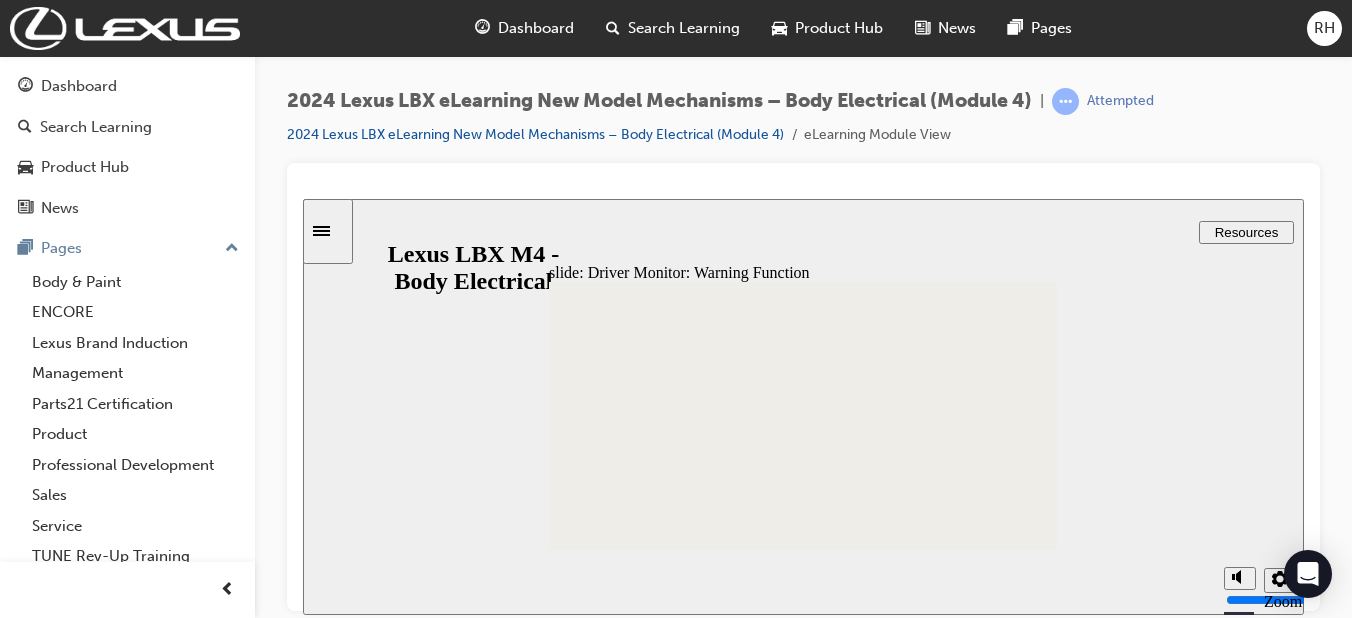 click 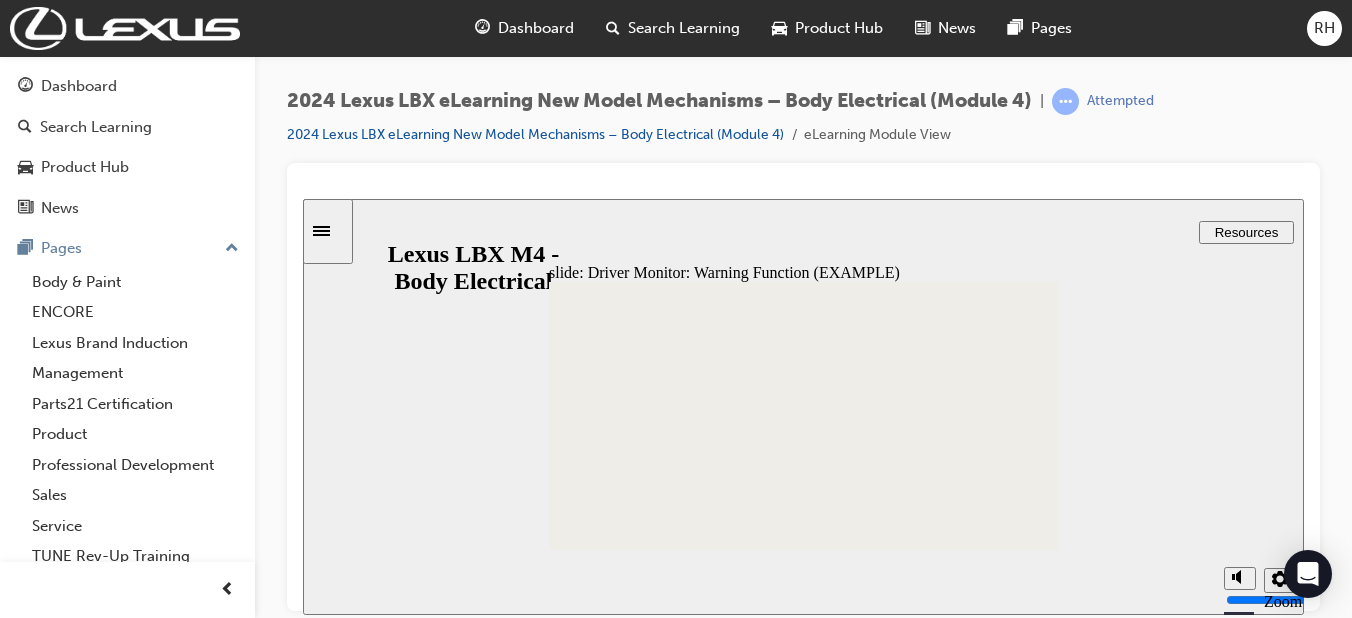 click 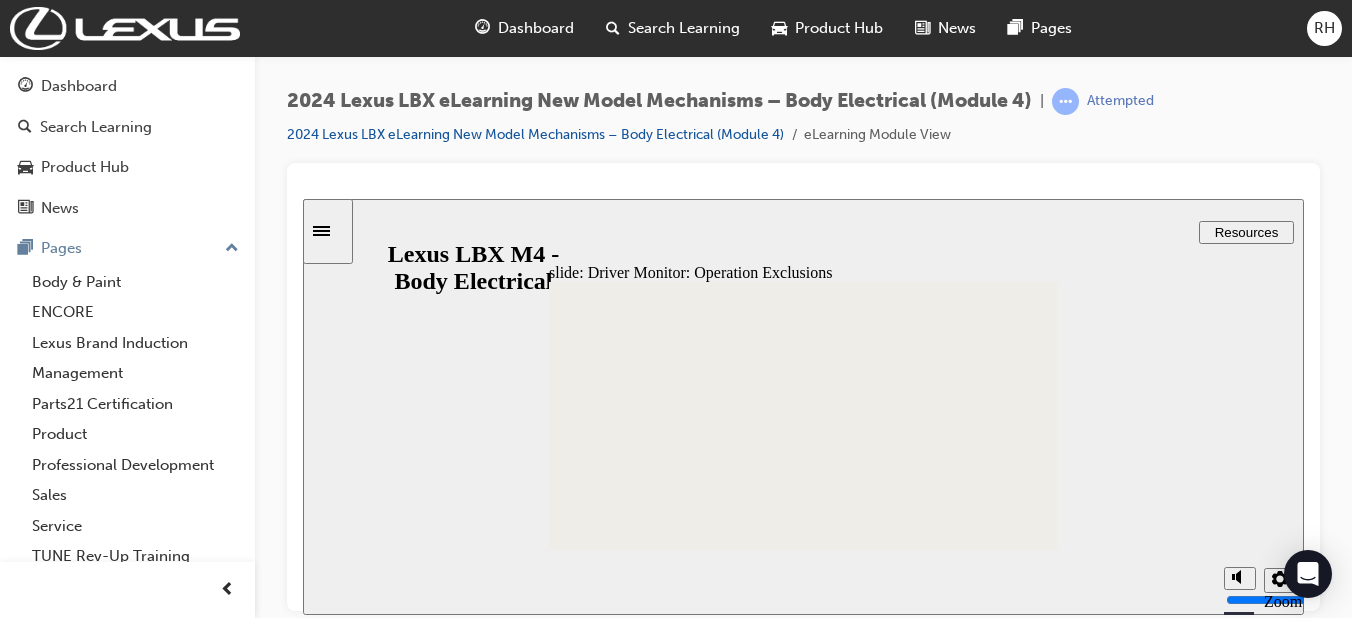 click 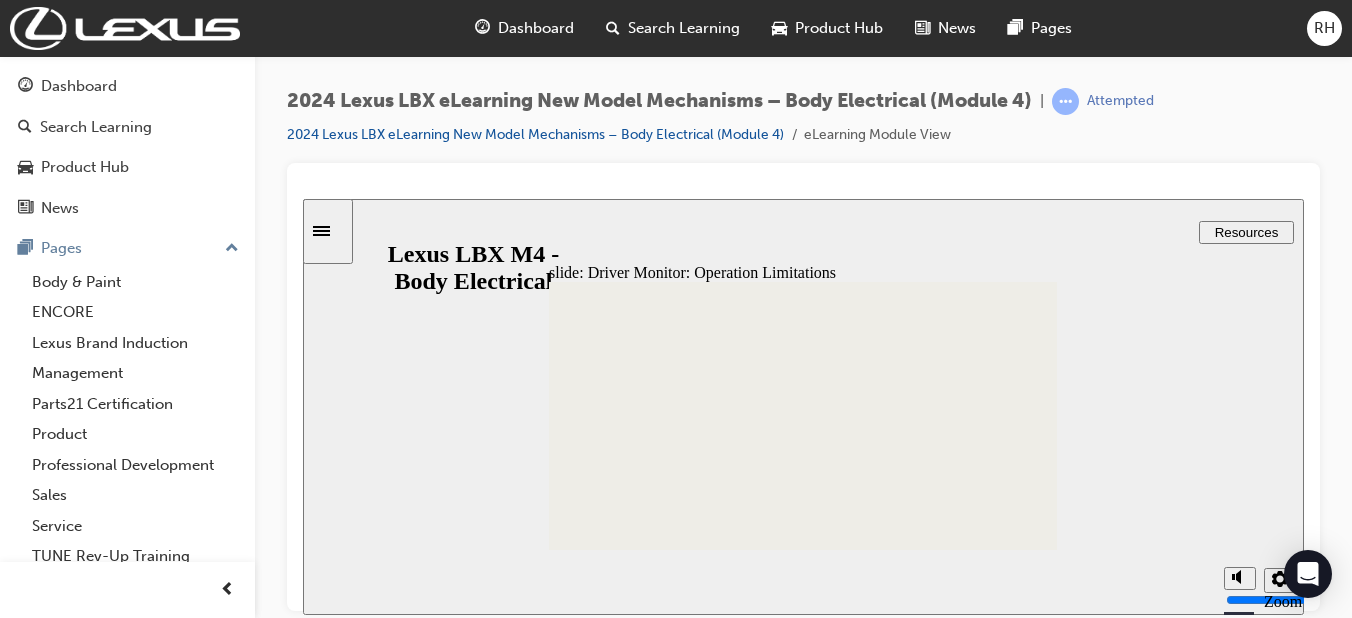 click 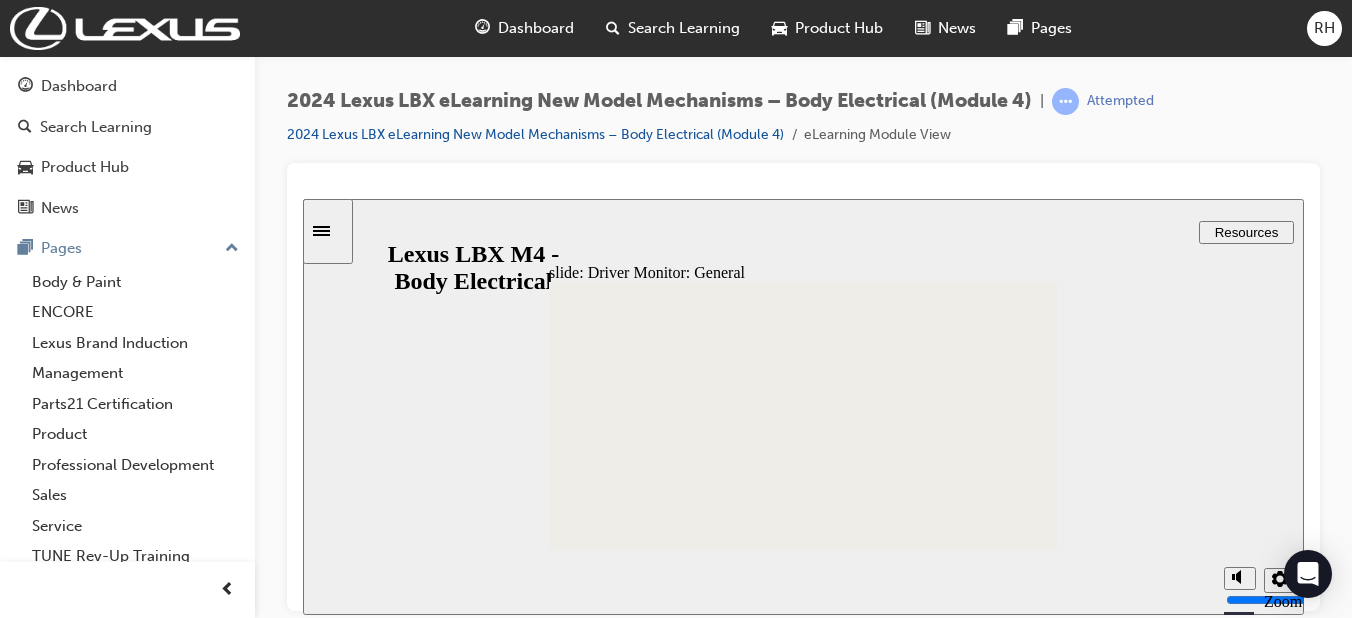scroll, scrollTop: 110, scrollLeft: 0, axis: vertical 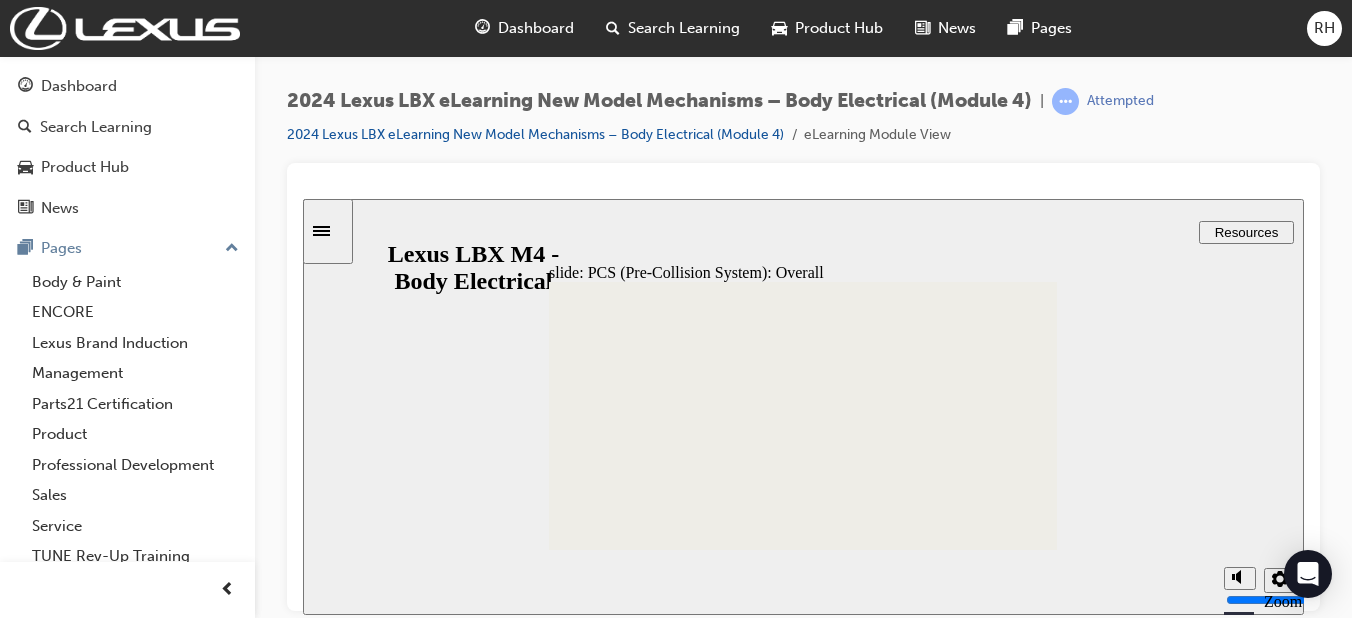click 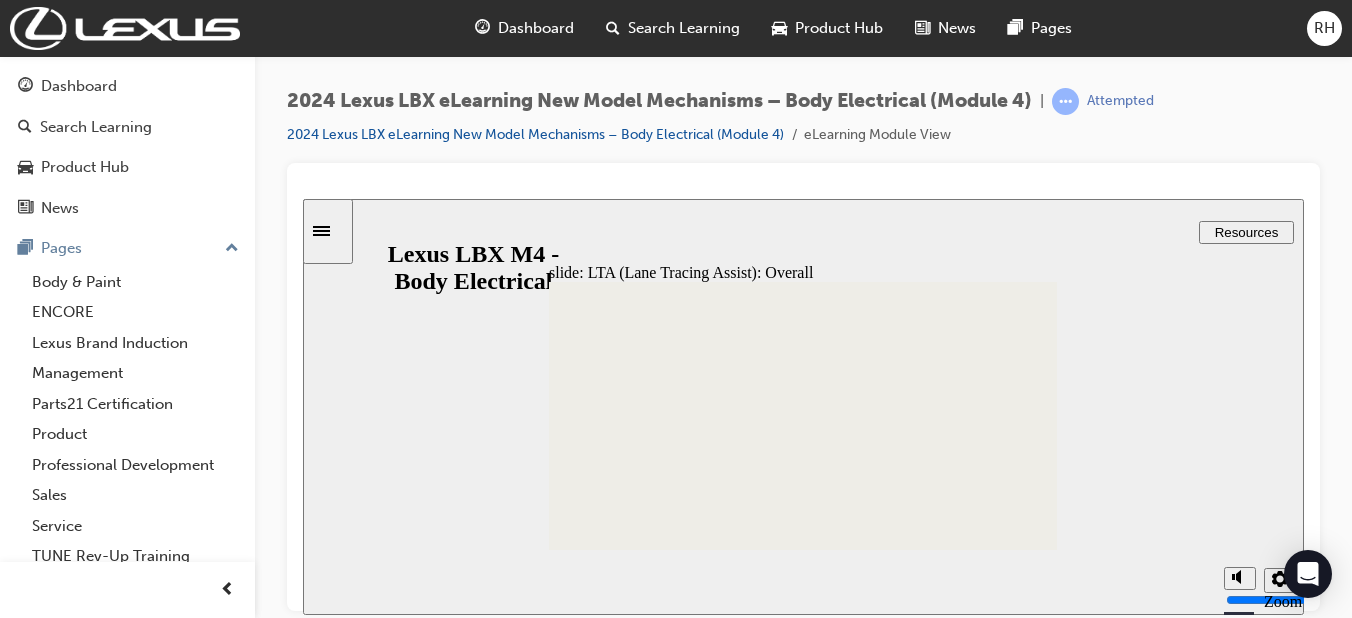 click 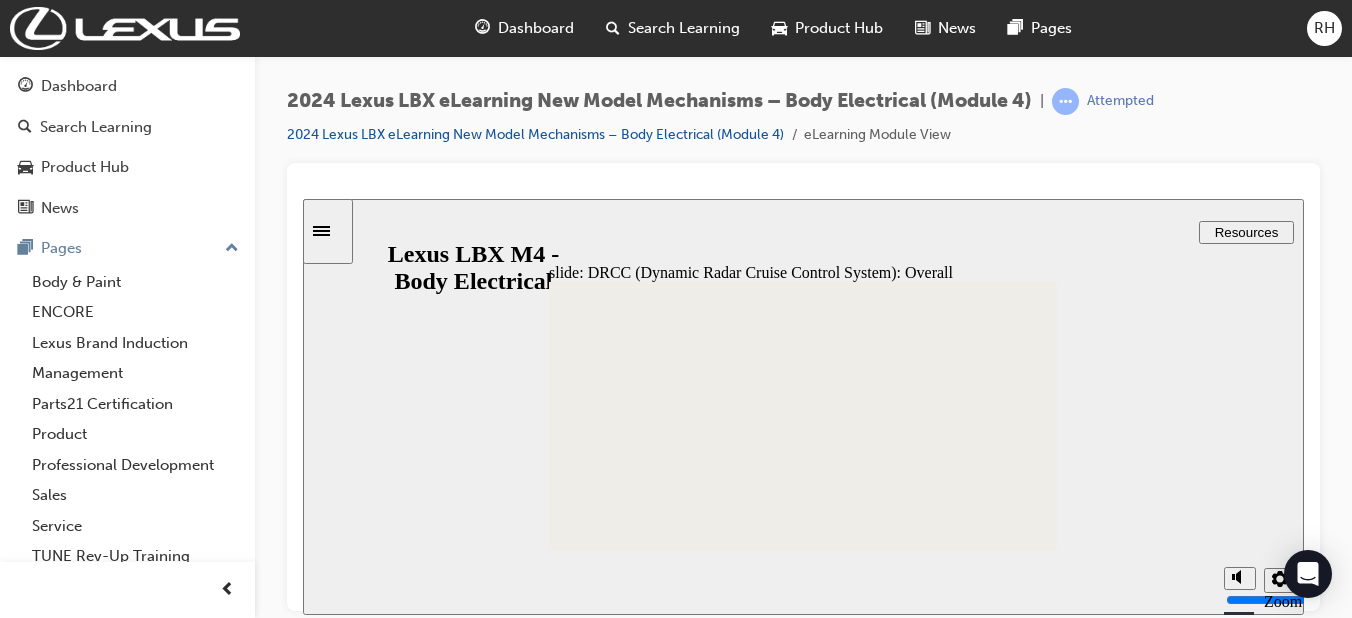 click 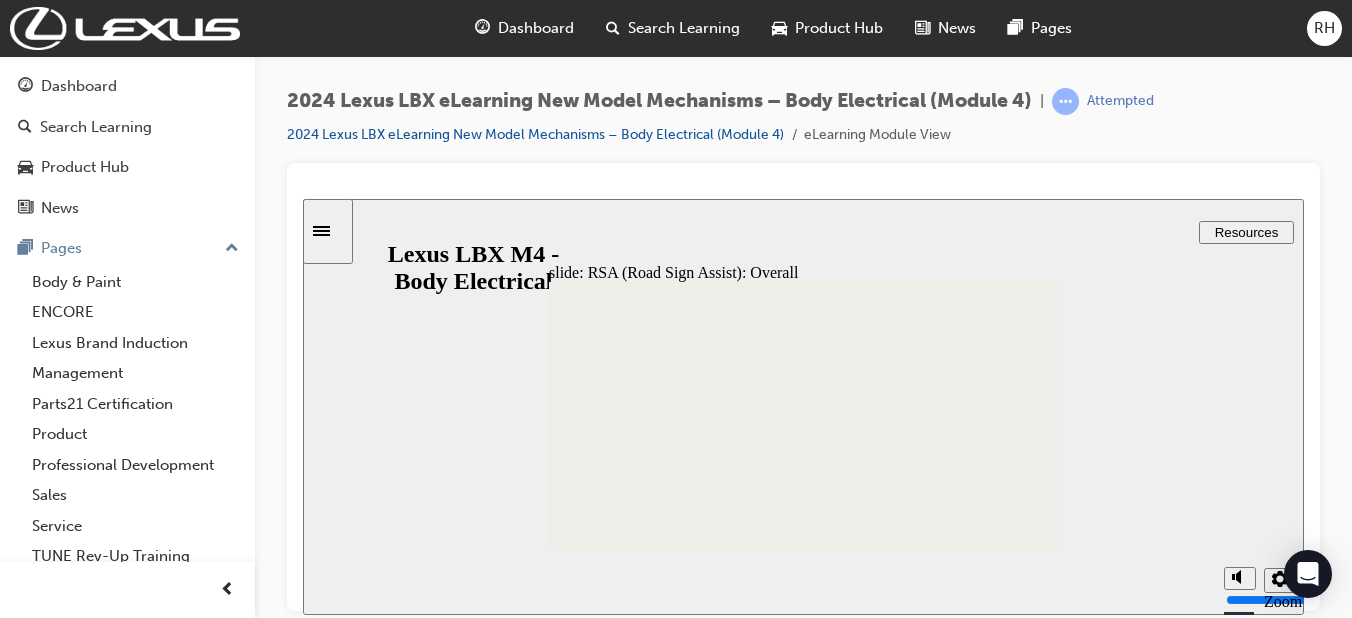 click 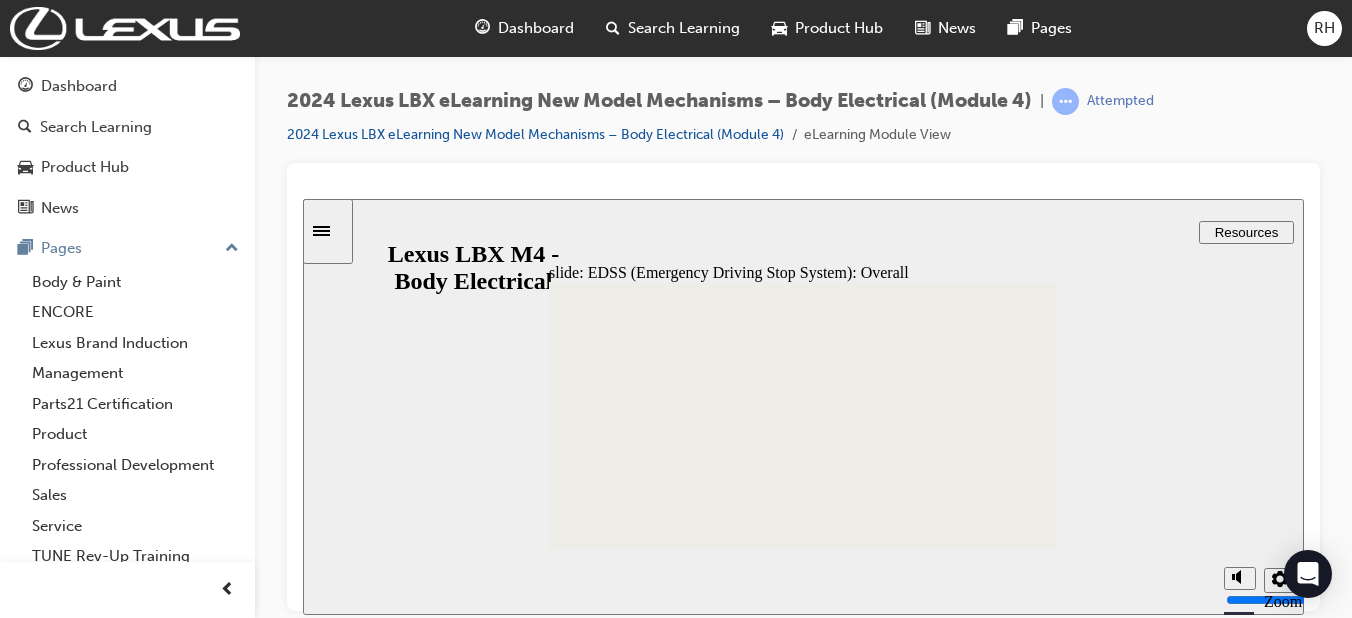 click 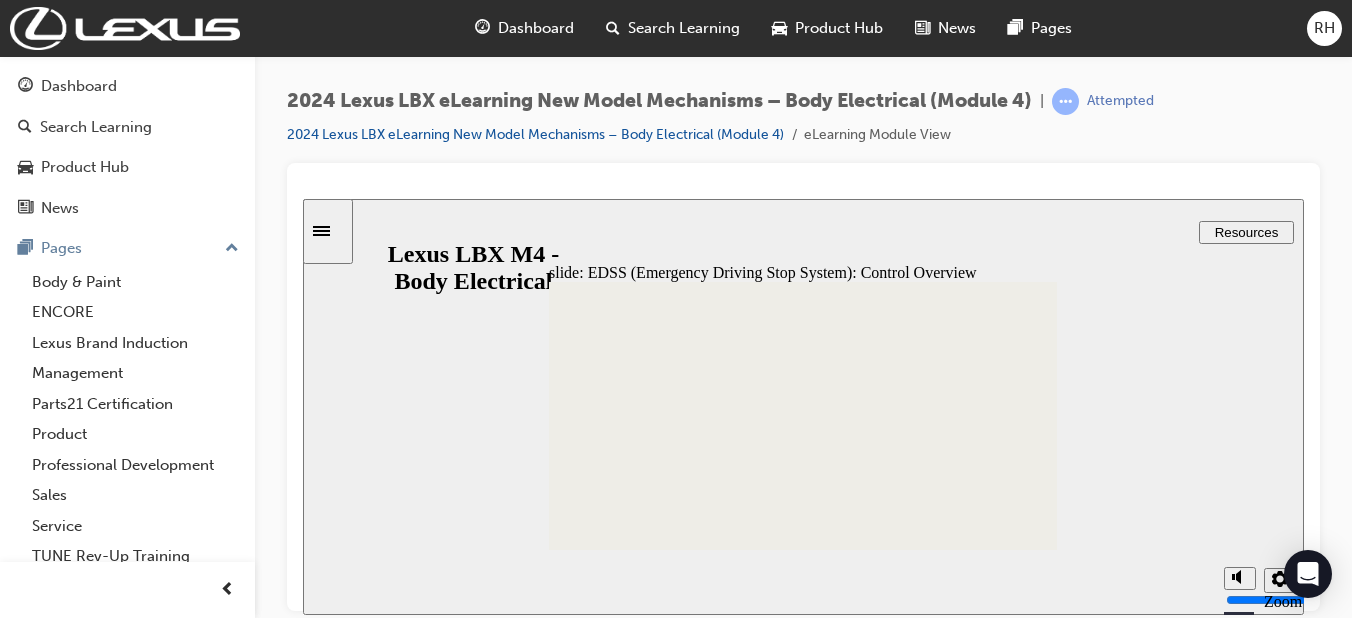 click 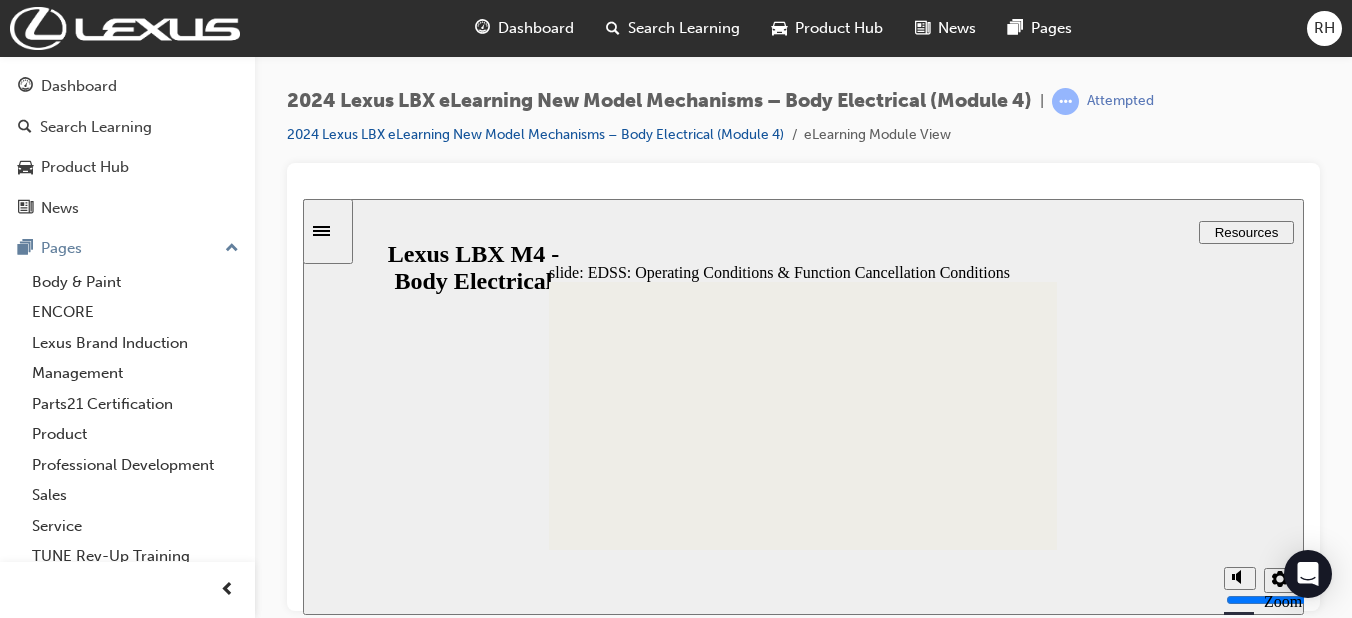 click at bounding box center [803, 1651] 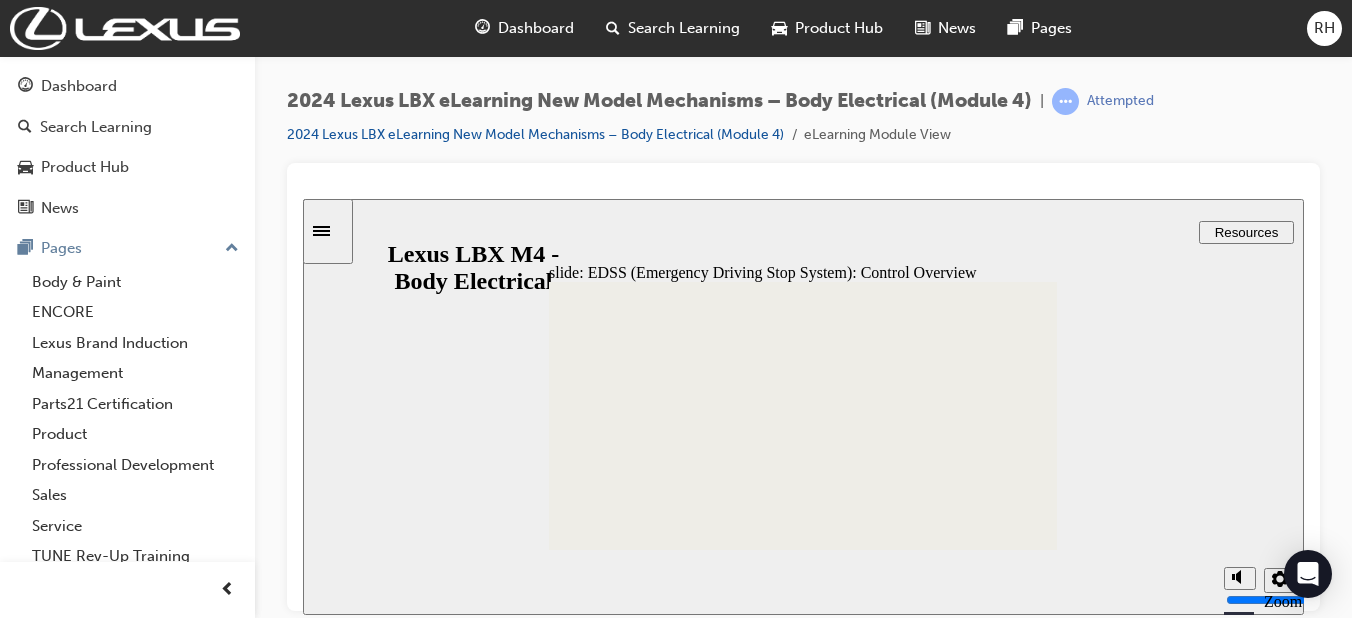 click 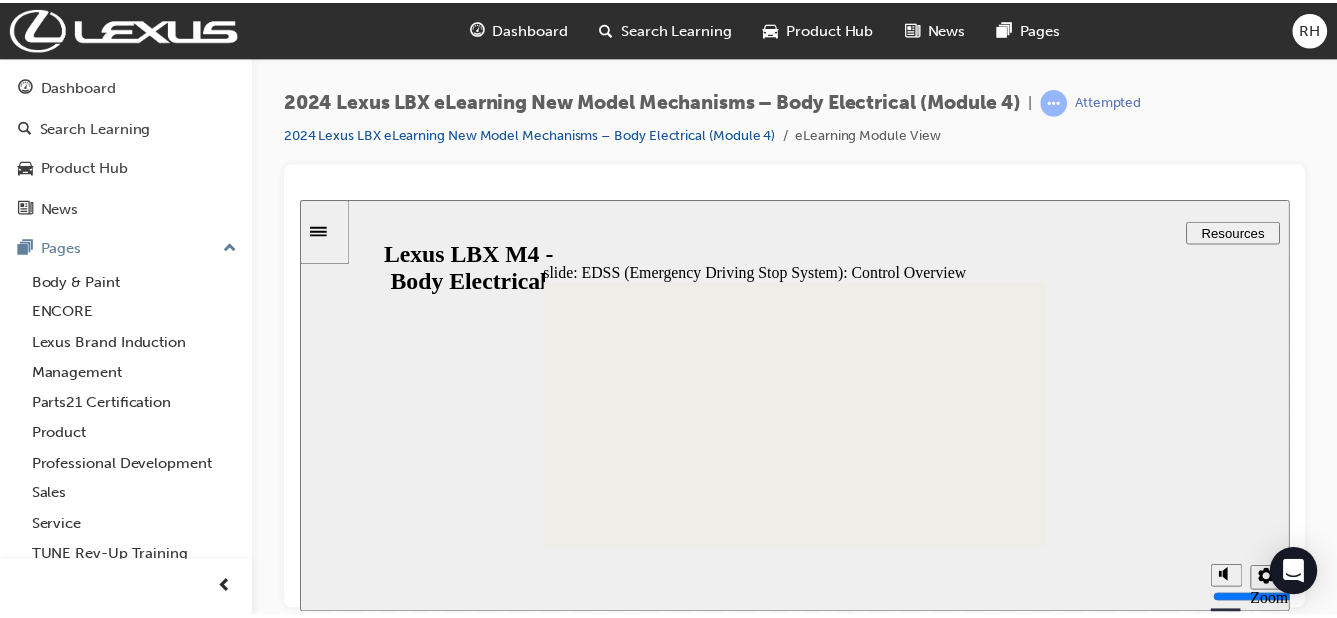 scroll, scrollTop: 441, scrollLeft: 0, axis: vertical 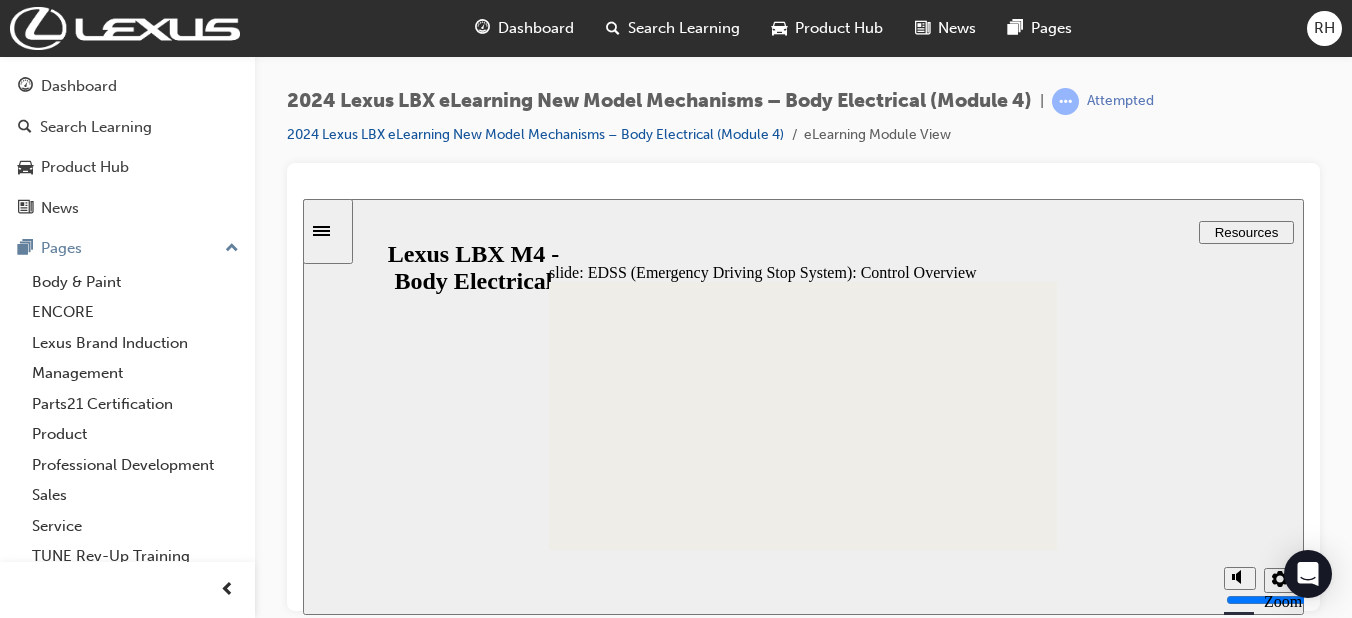 drag, startPoint x: 981, startPoint y: 440, endPoint x: 998, endPoint y: 493, distance: 55.65968 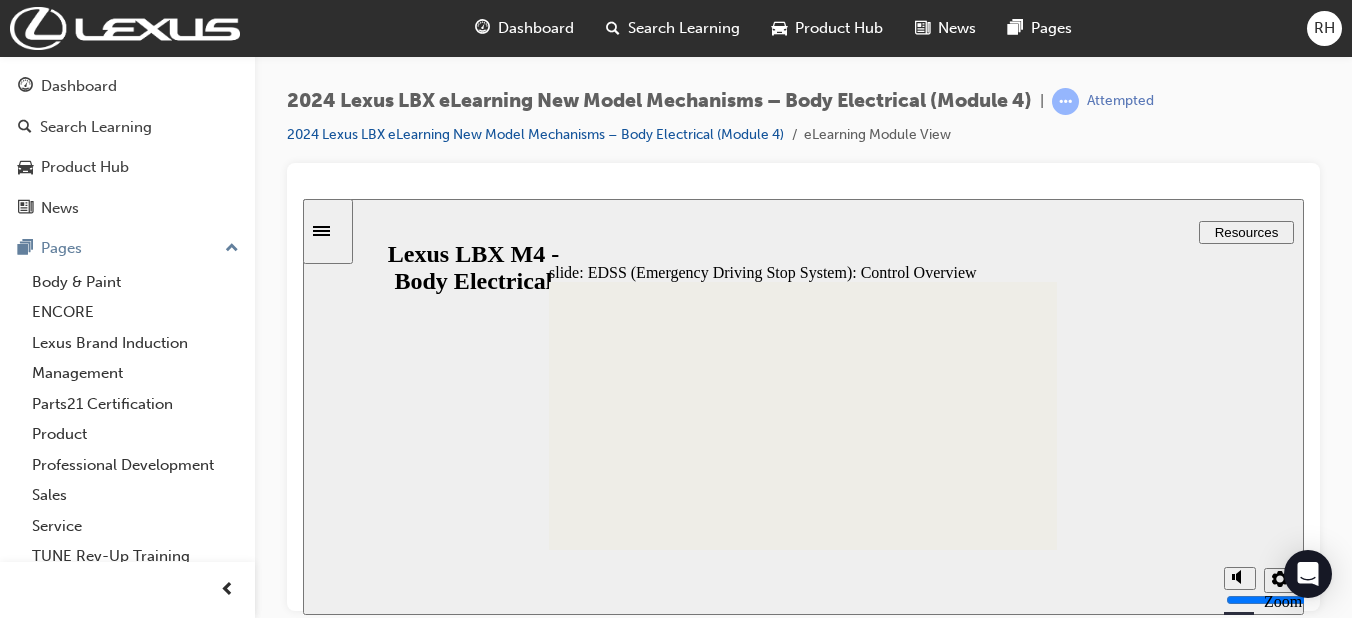 click 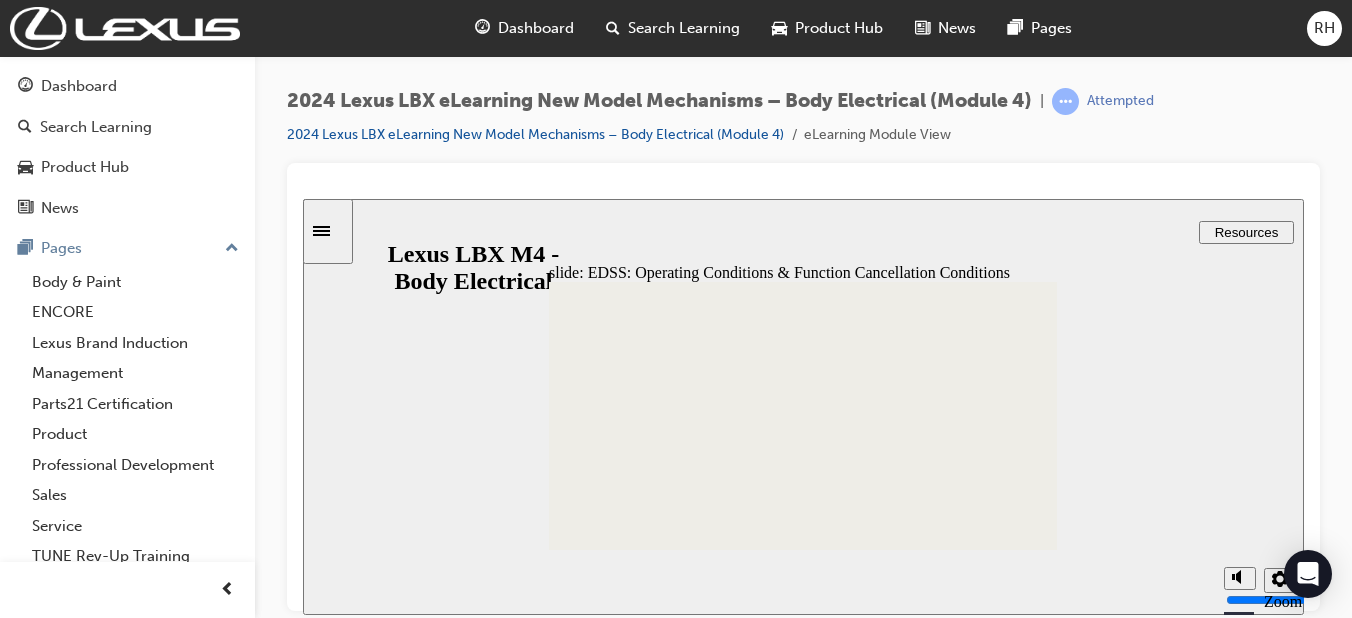 click 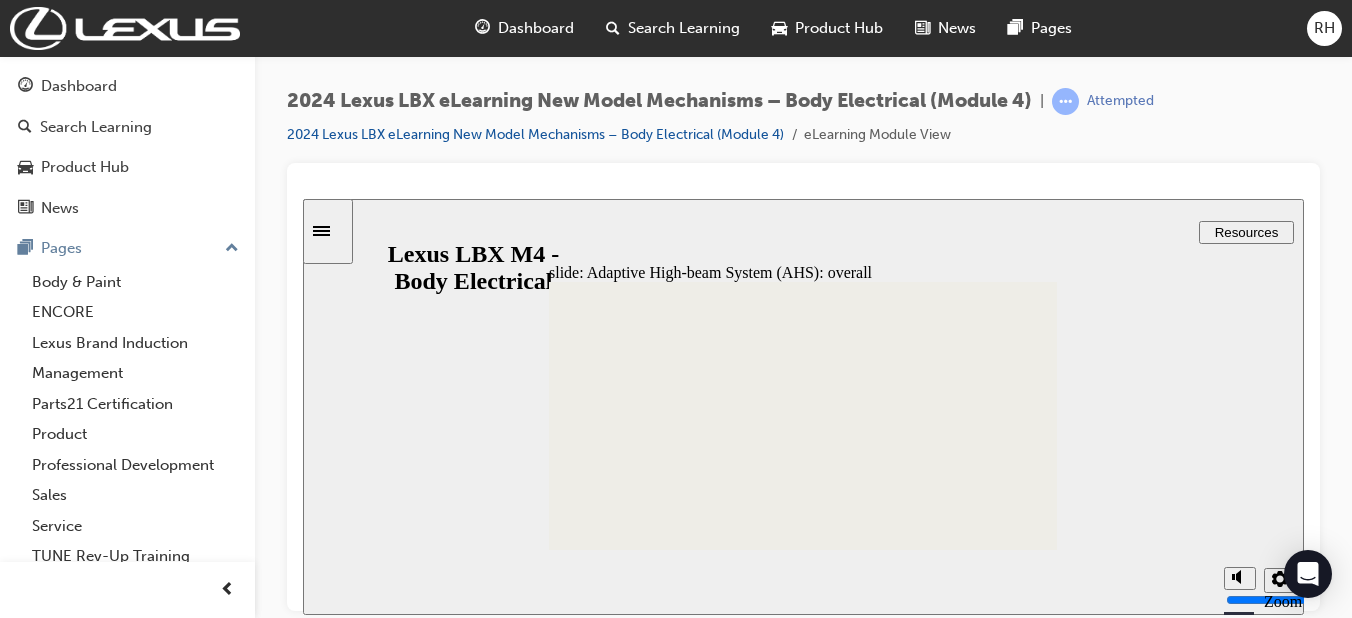 click 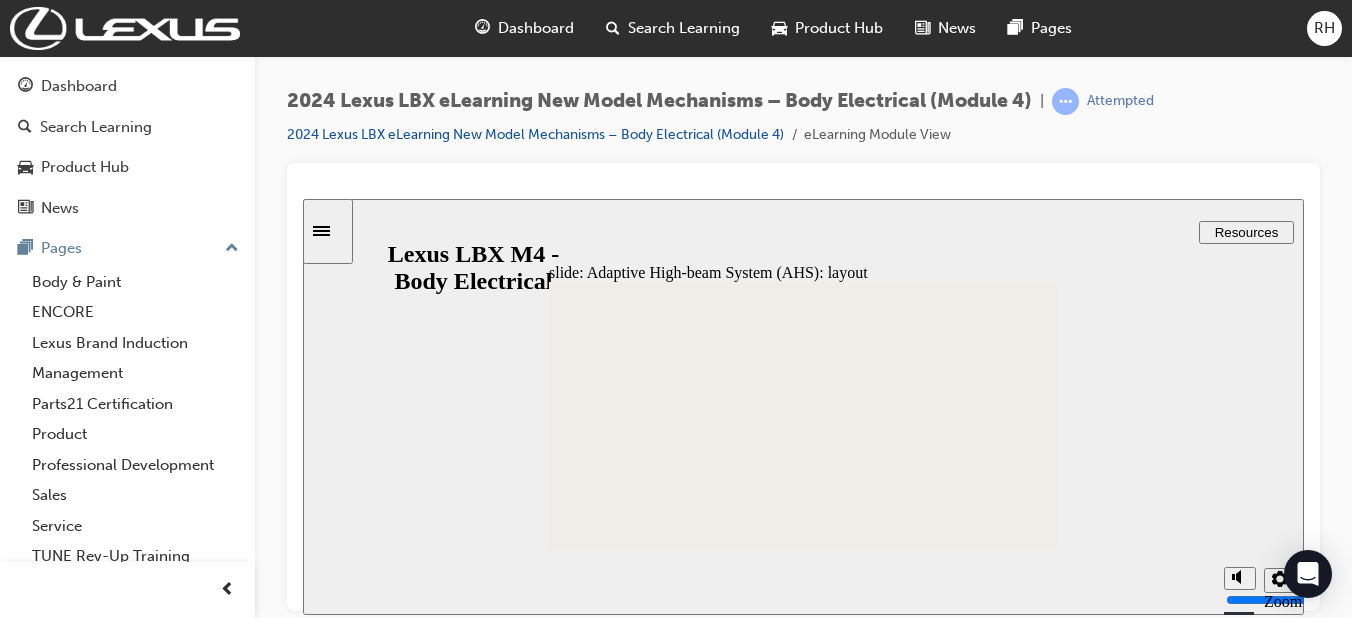 click 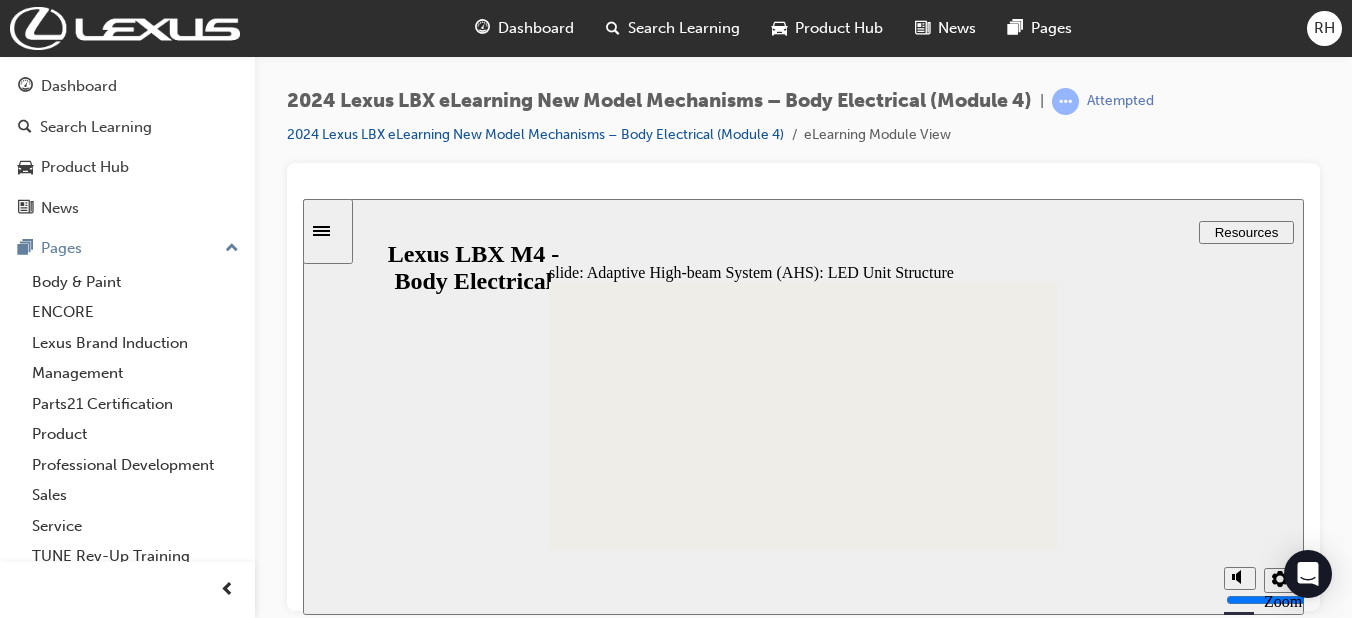 click 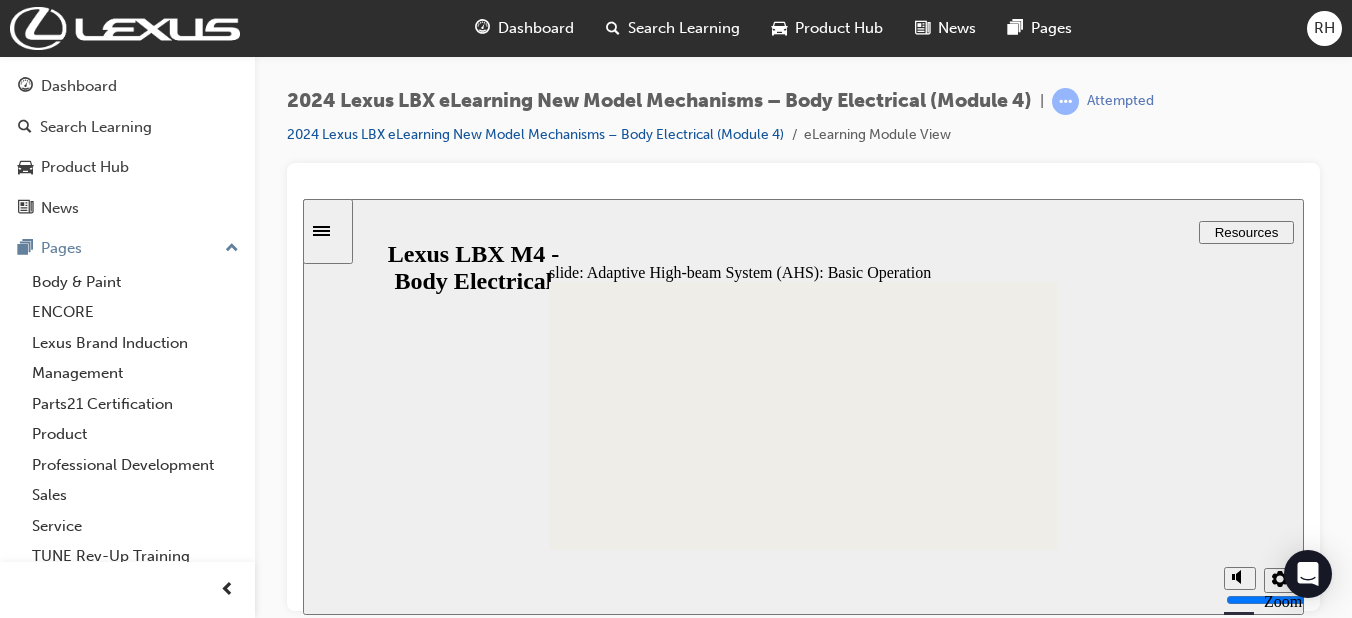 click 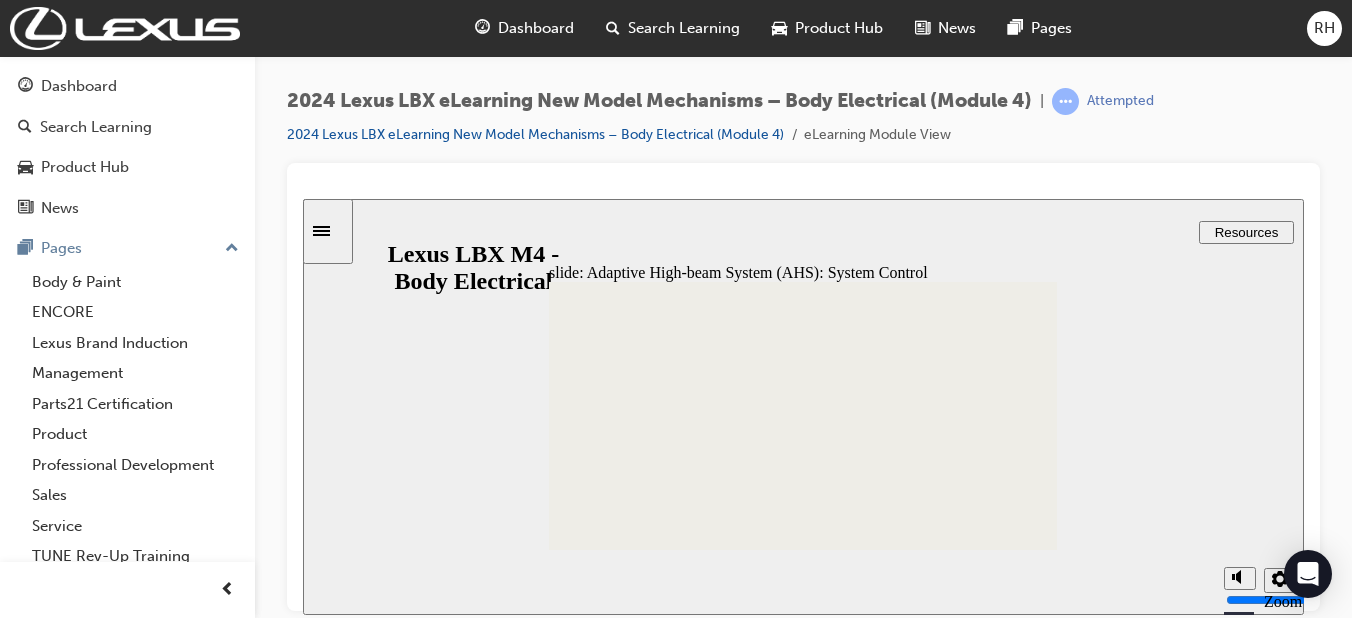 click 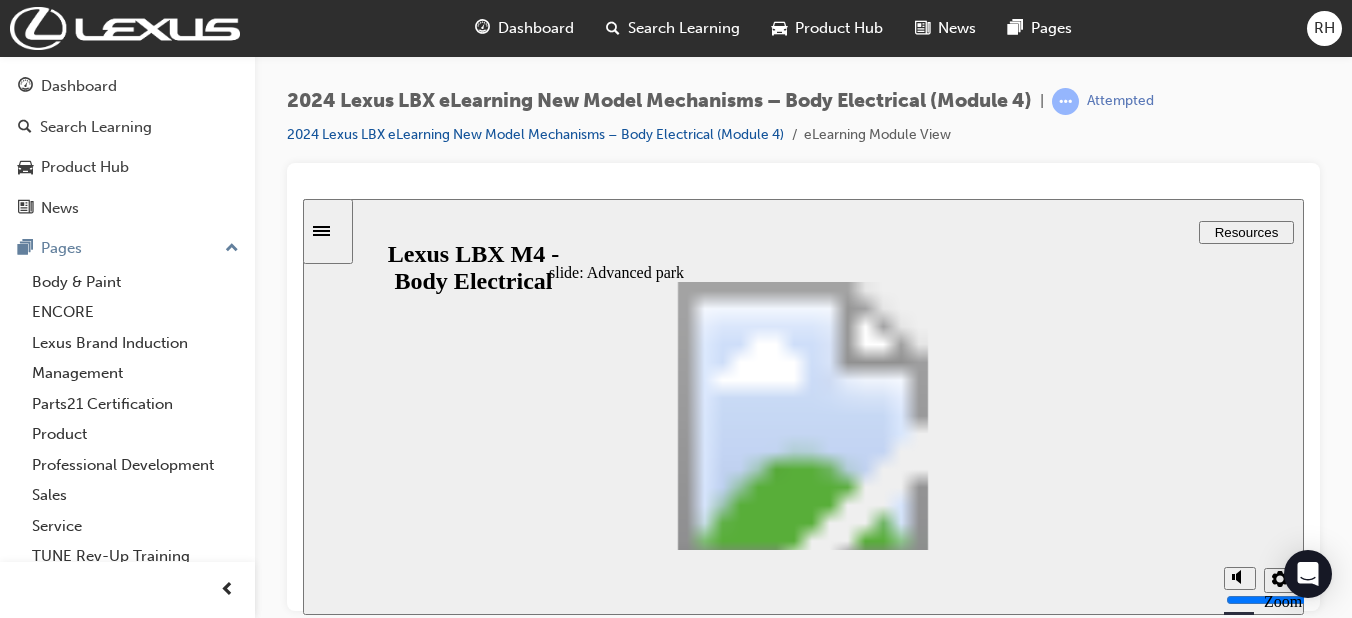 click 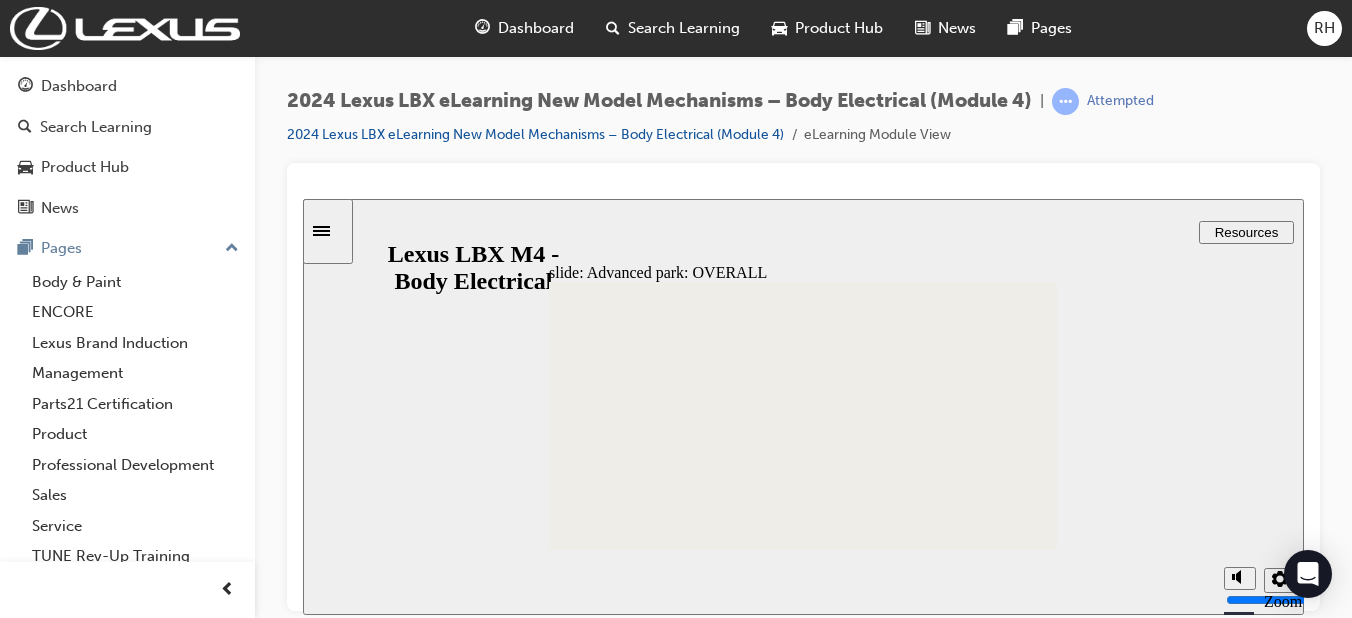 click 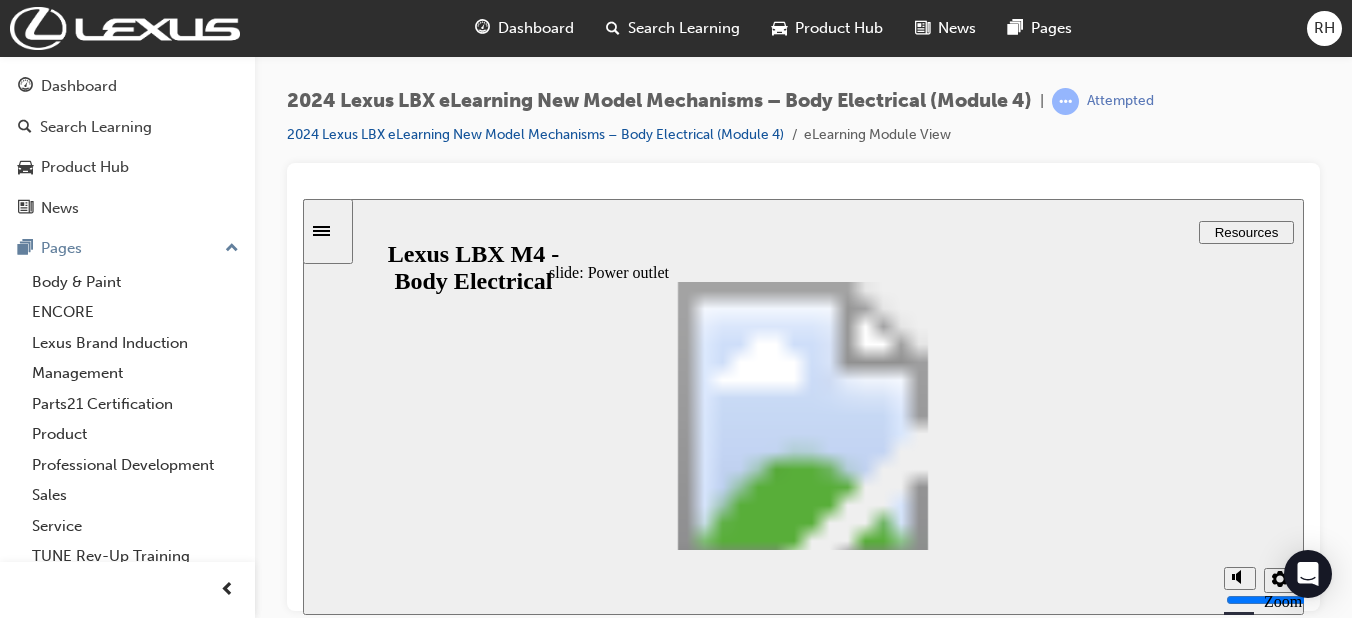 click 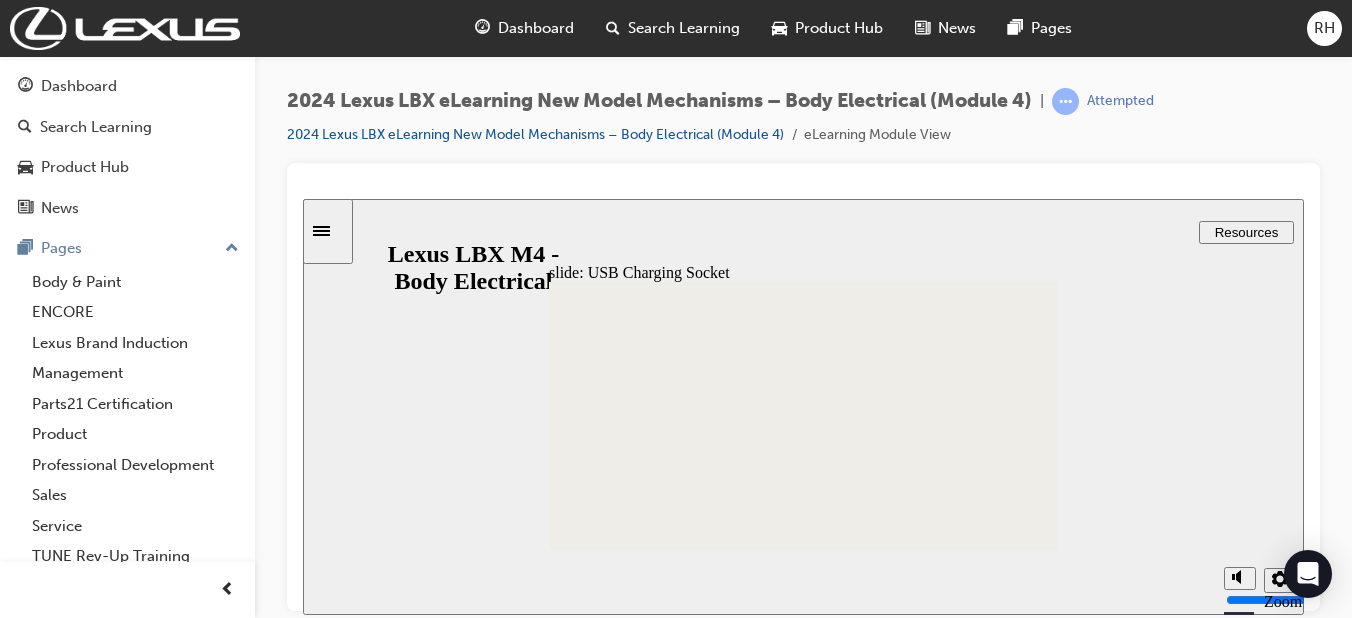 click 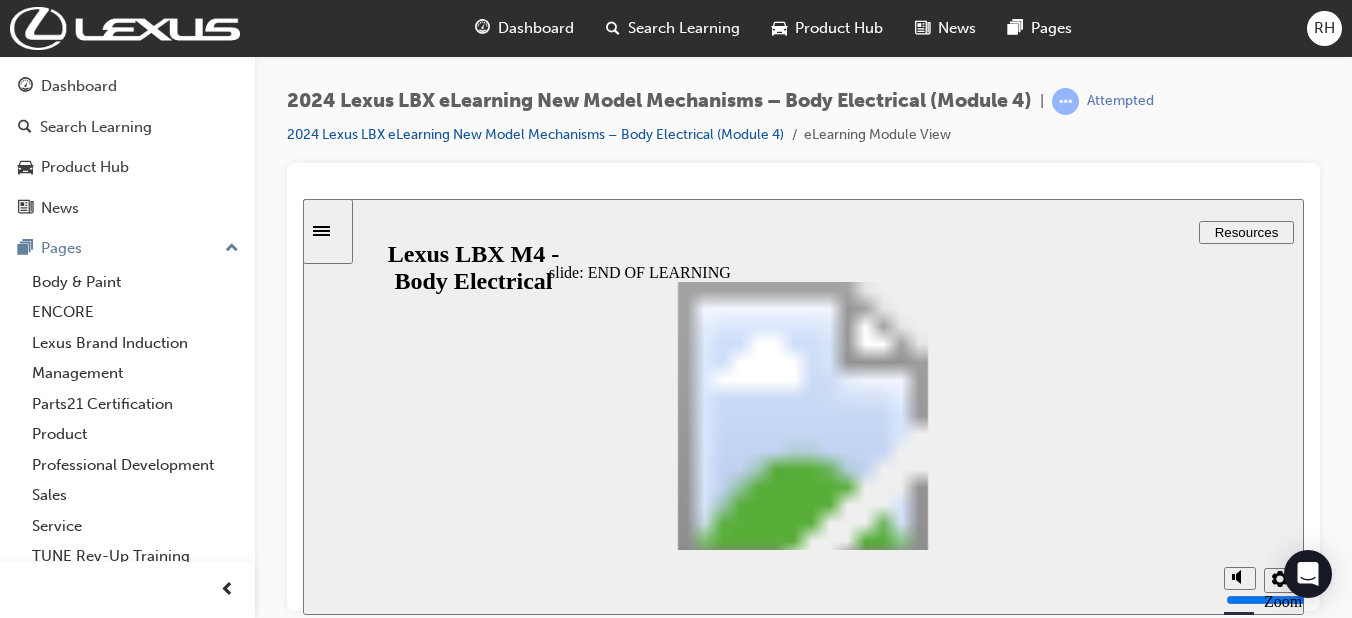 click 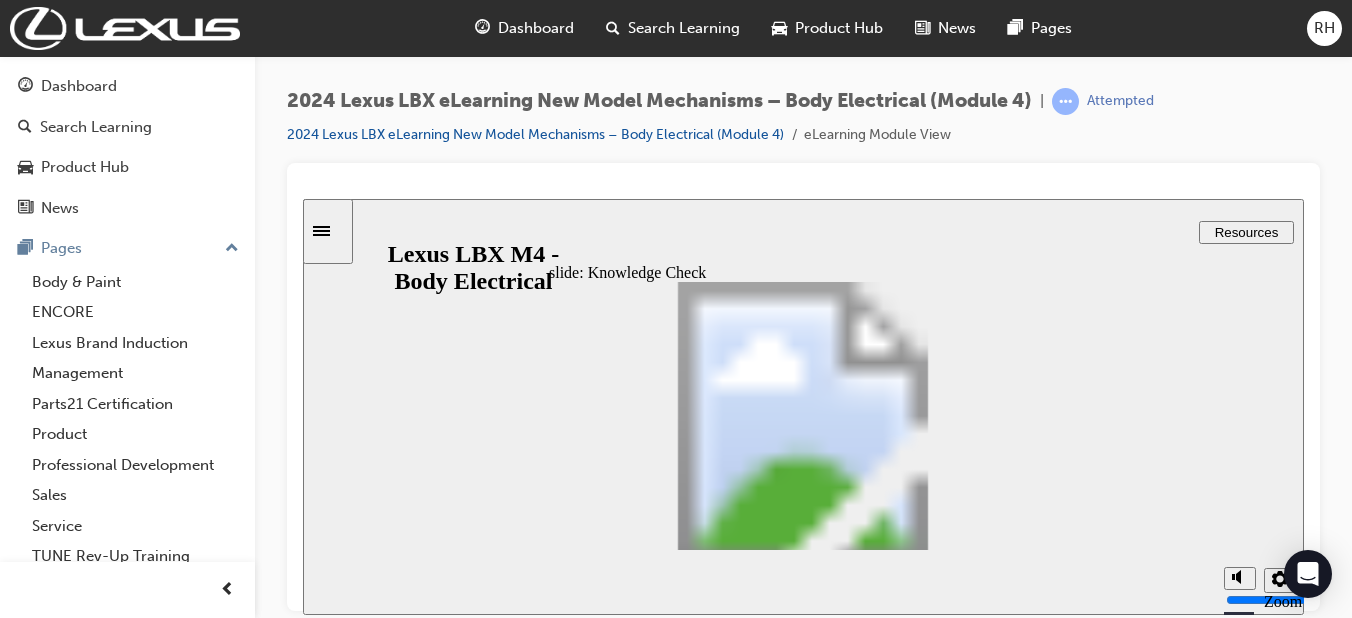 click 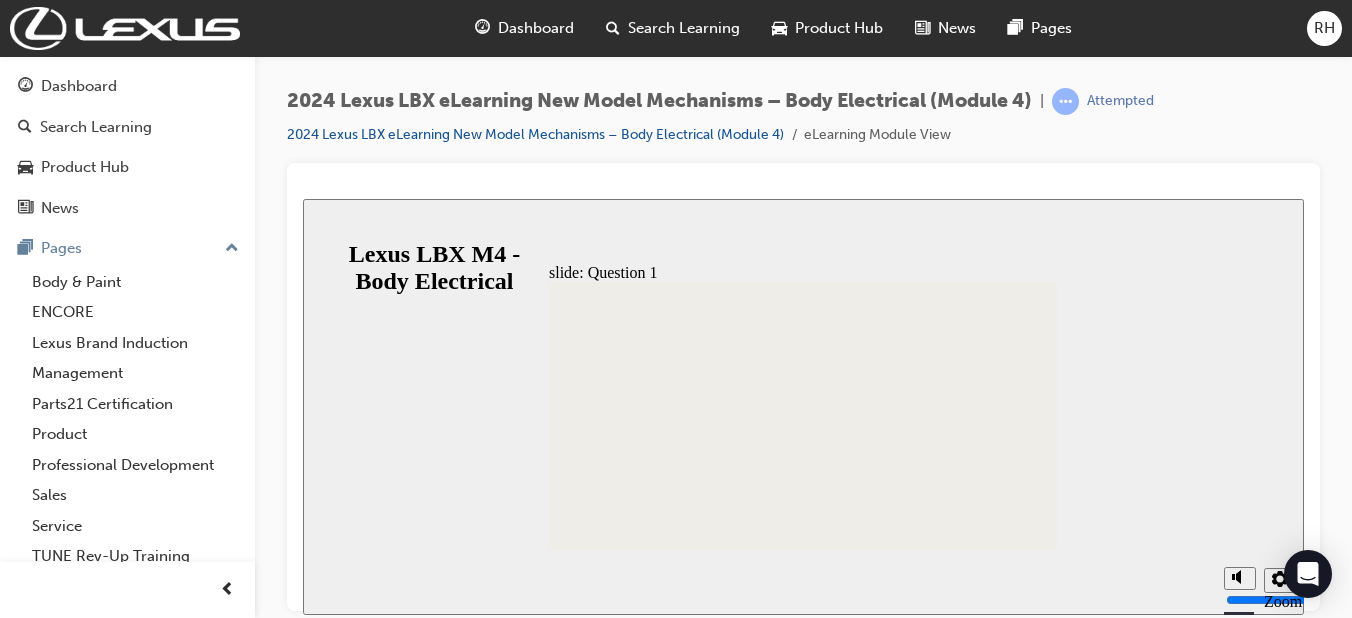click 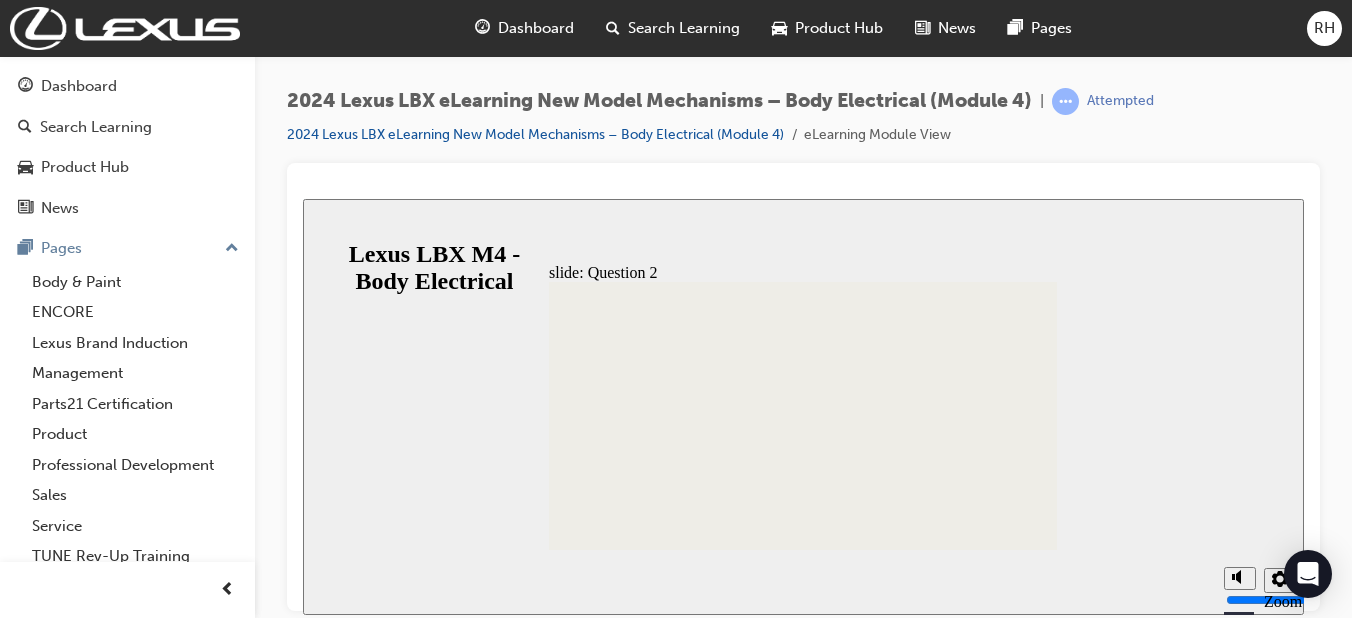 click 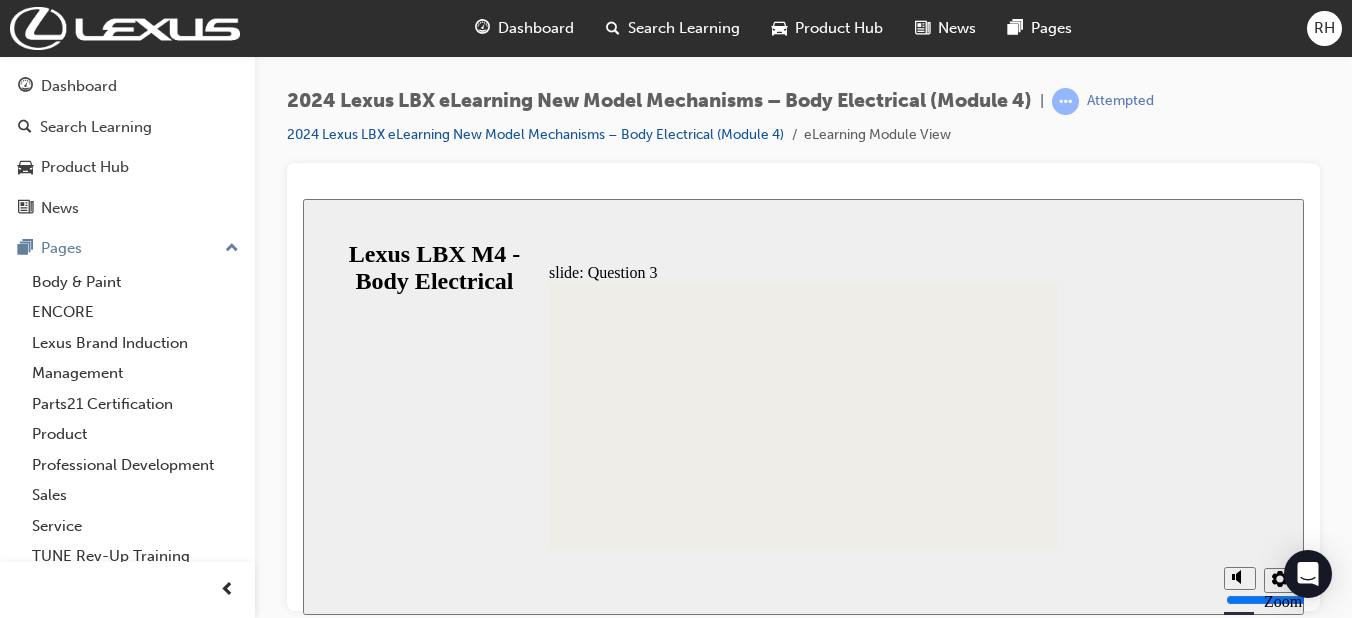 click 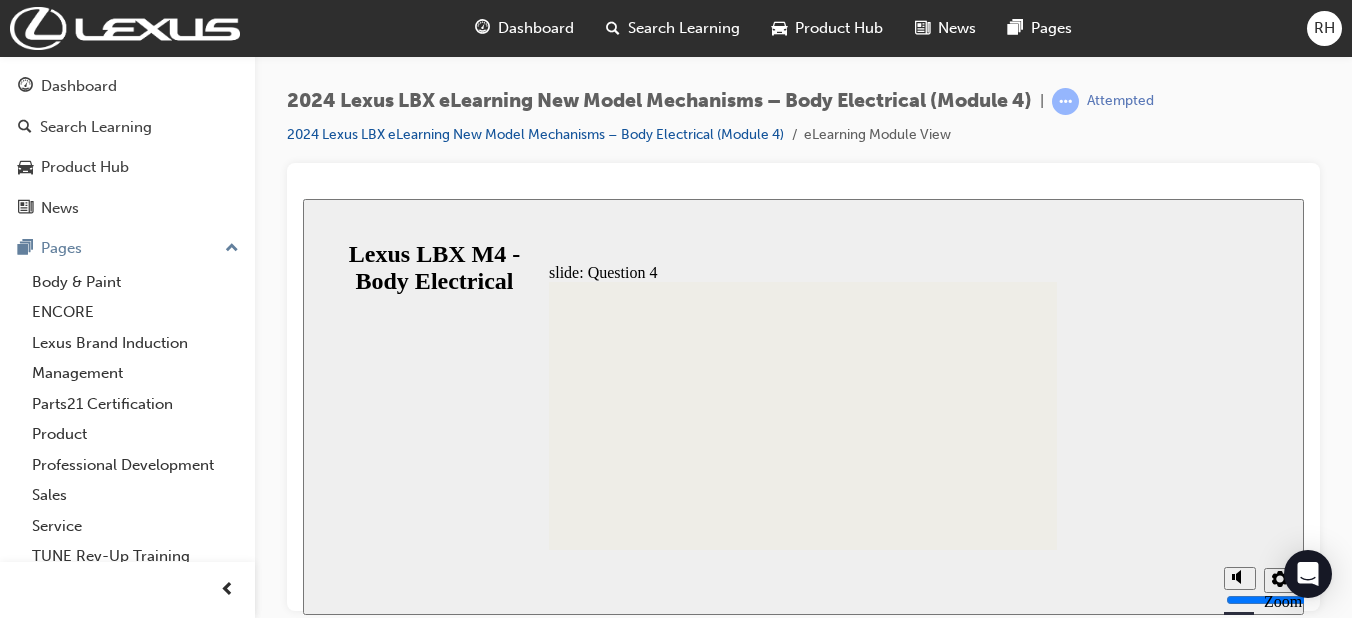 click 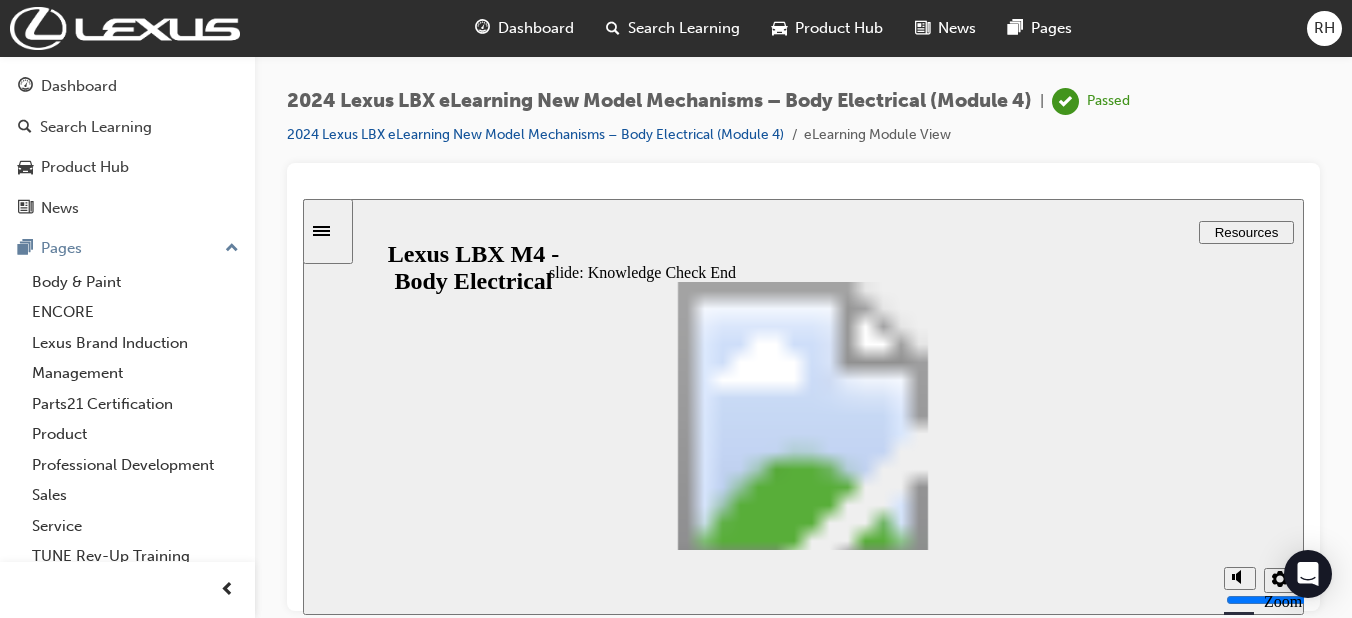 click 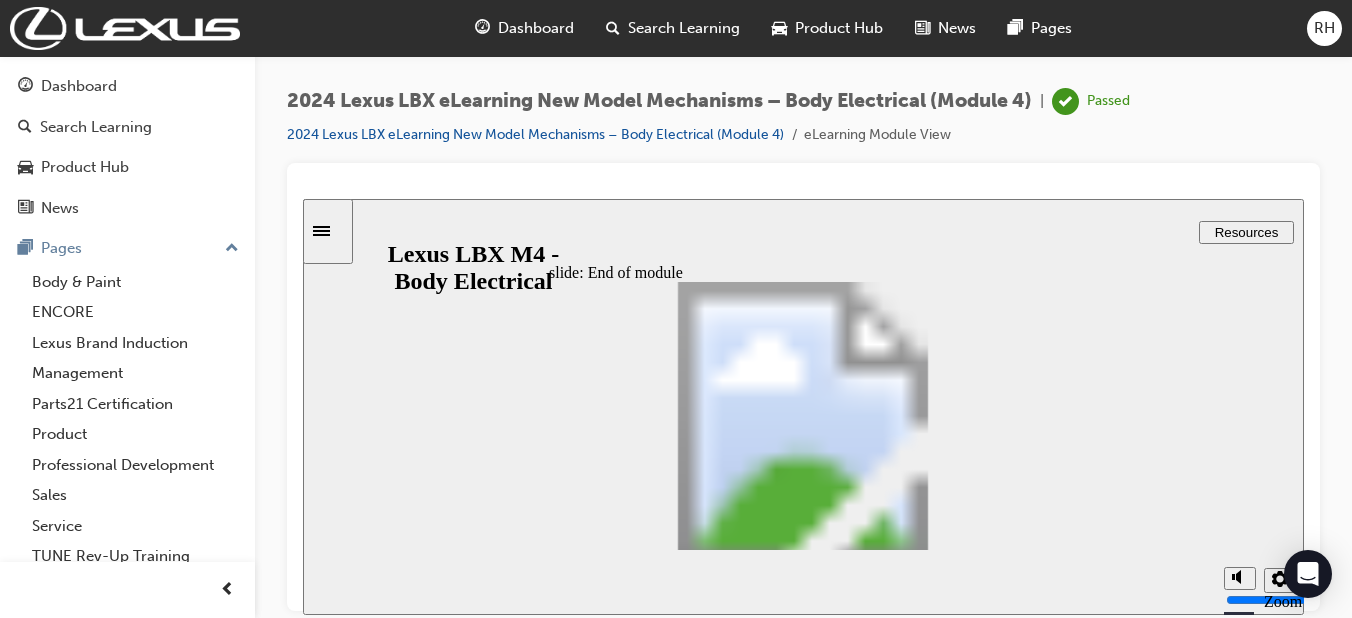 click on "Dashboard" at bounding box center (79, 86) 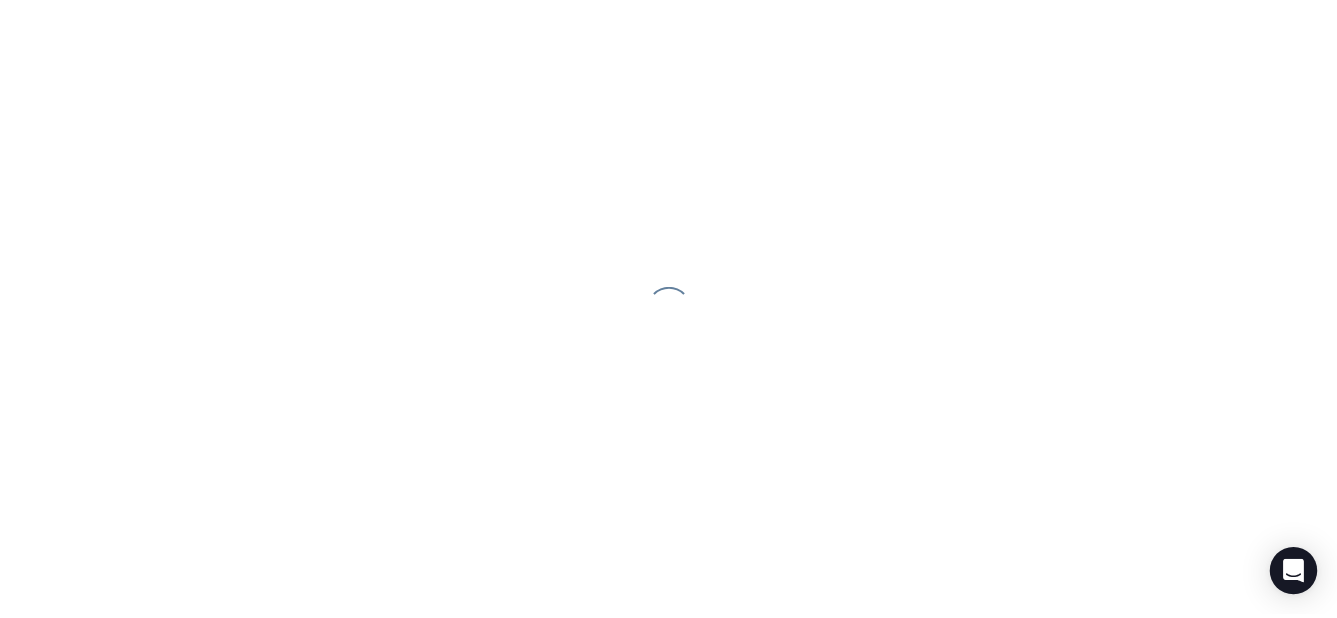 scroll, scrollTop: 0, scrollLeft: 0, axis: both 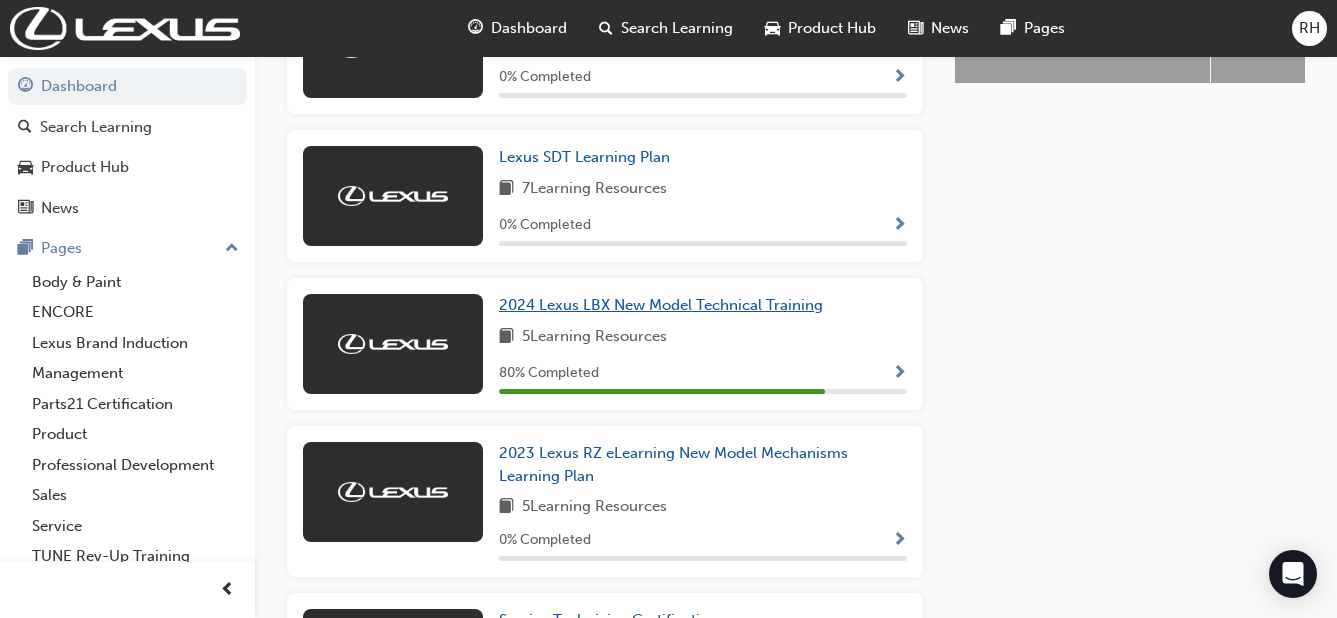 click on "2024 Lexus LBX New Model Technical Training" at bounding box center [661, 305] 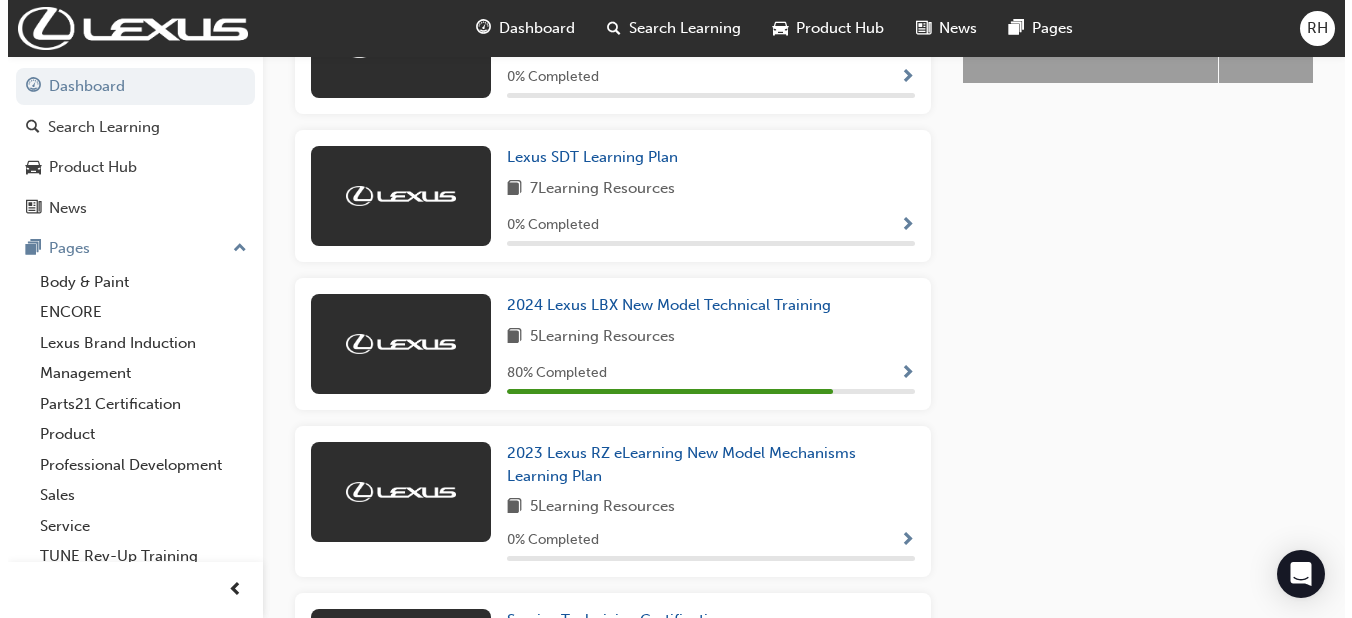 scroll, scrollTop: 0, scrollLeft: 0, axis: both 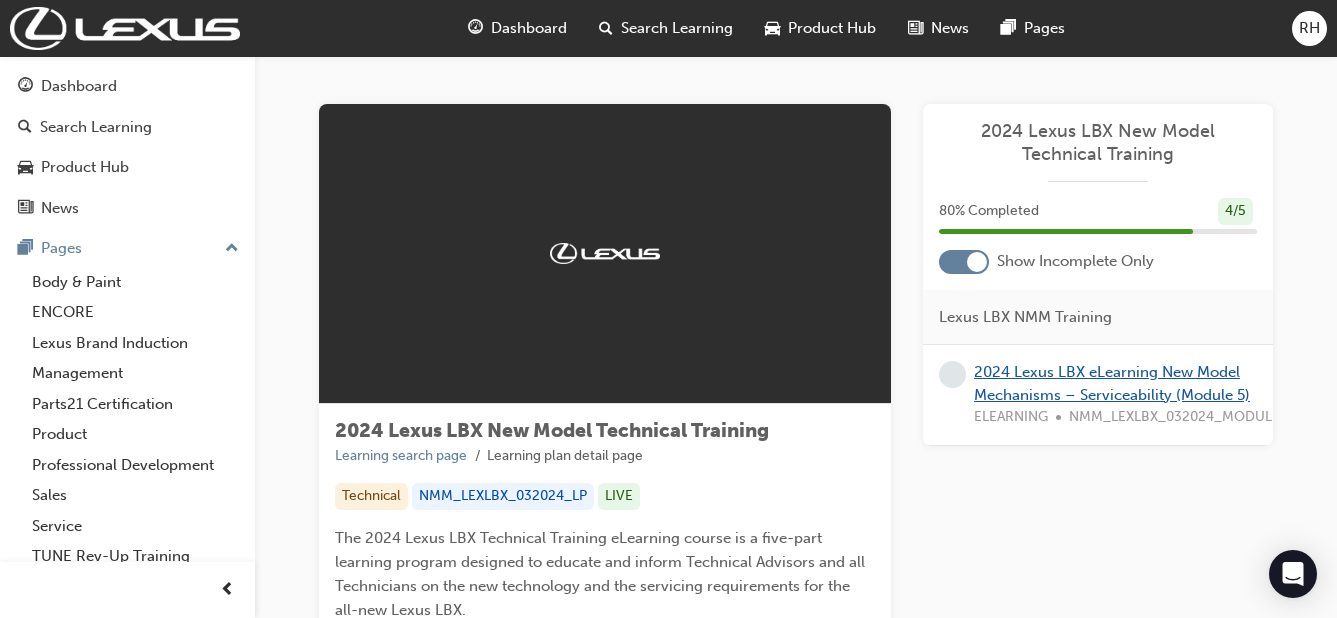 click on "2024 Lexus LBX eLearning New Model Mechanisms – Serviceability (Module 5)" at bounding box center [1112, 383] 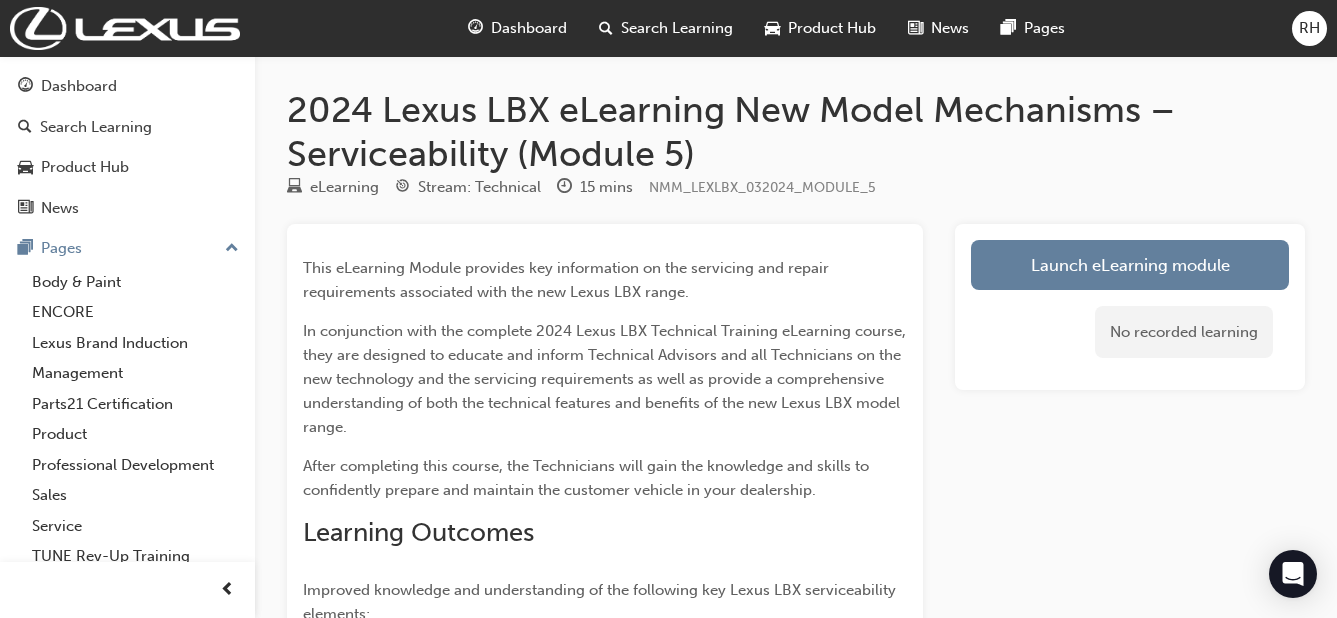 click on "Launch eLearning module" at bounding box center [1130, 265] 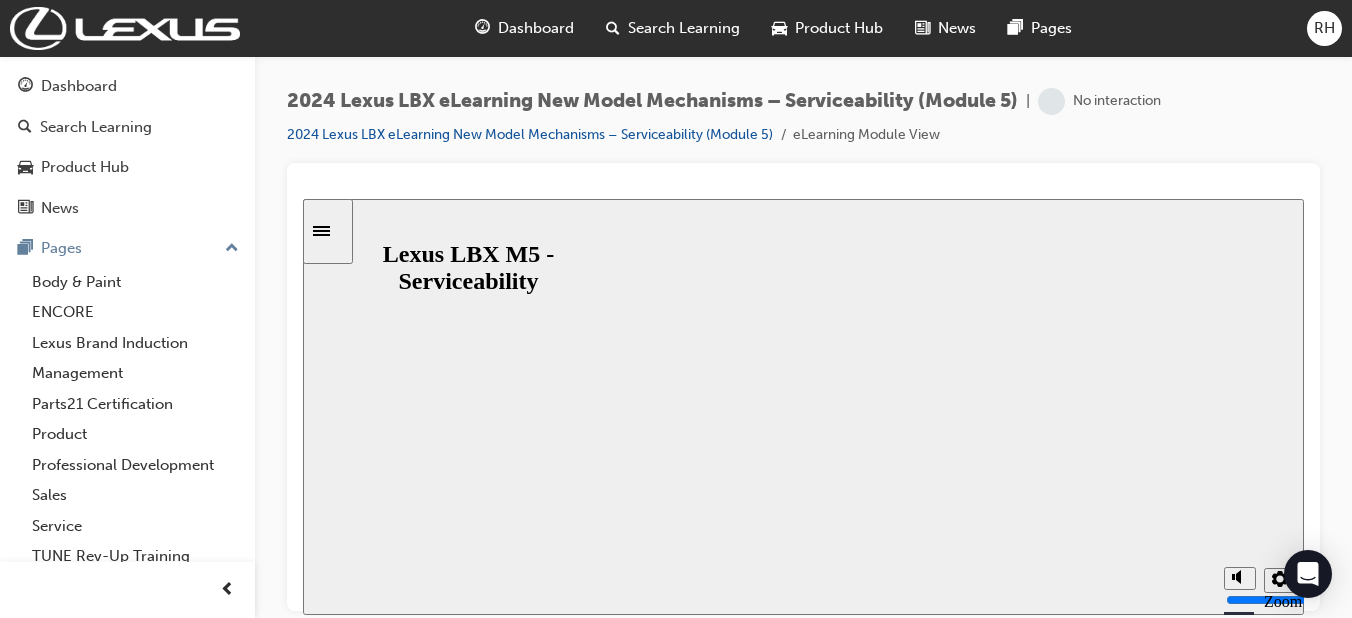 scroll, scrollTop: 0, scrollLeft: 0, axis: both 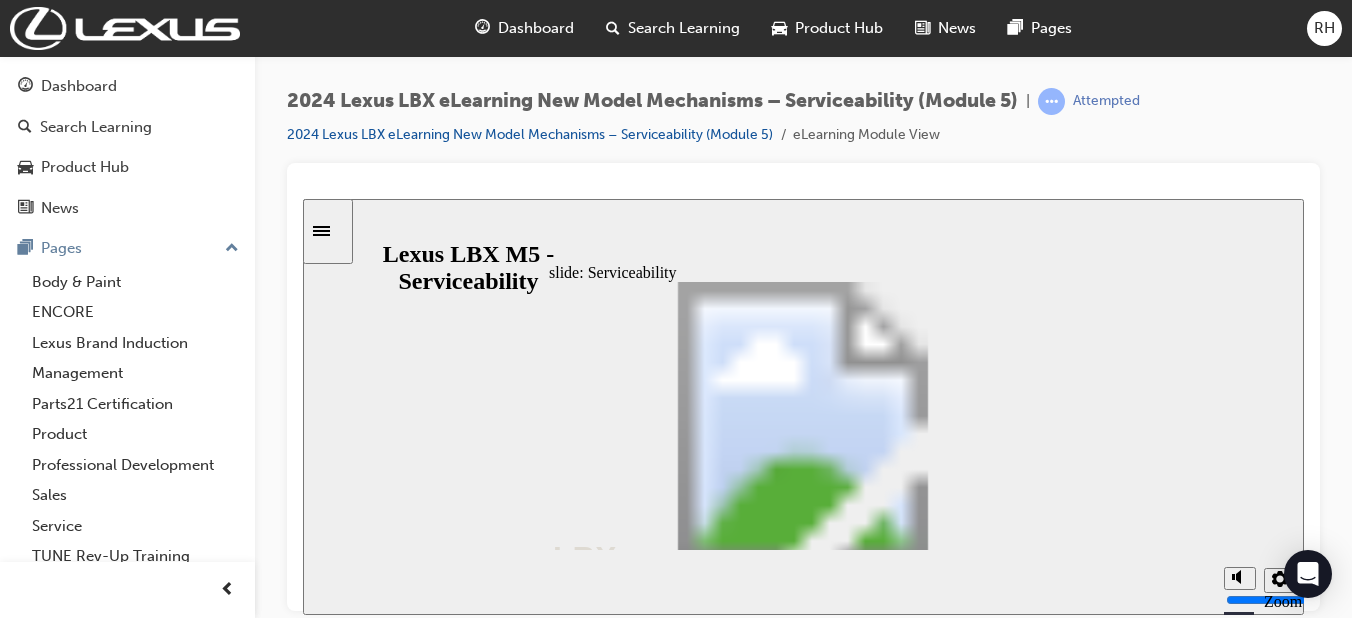 click 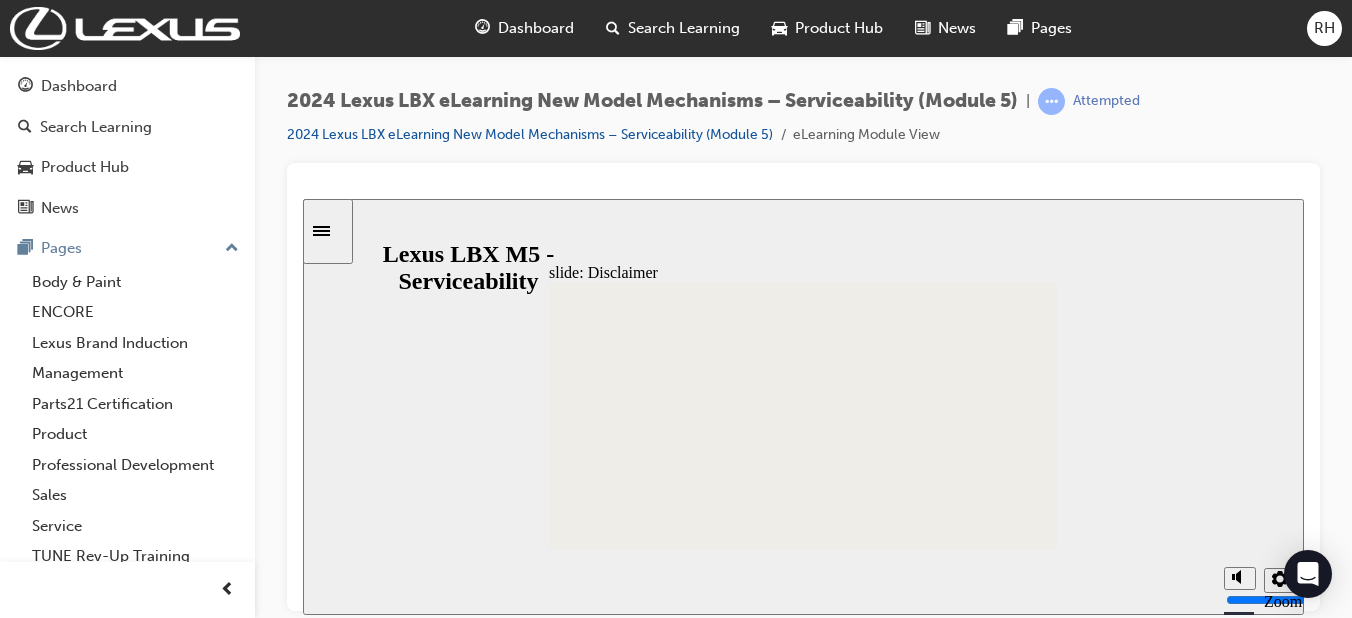 click 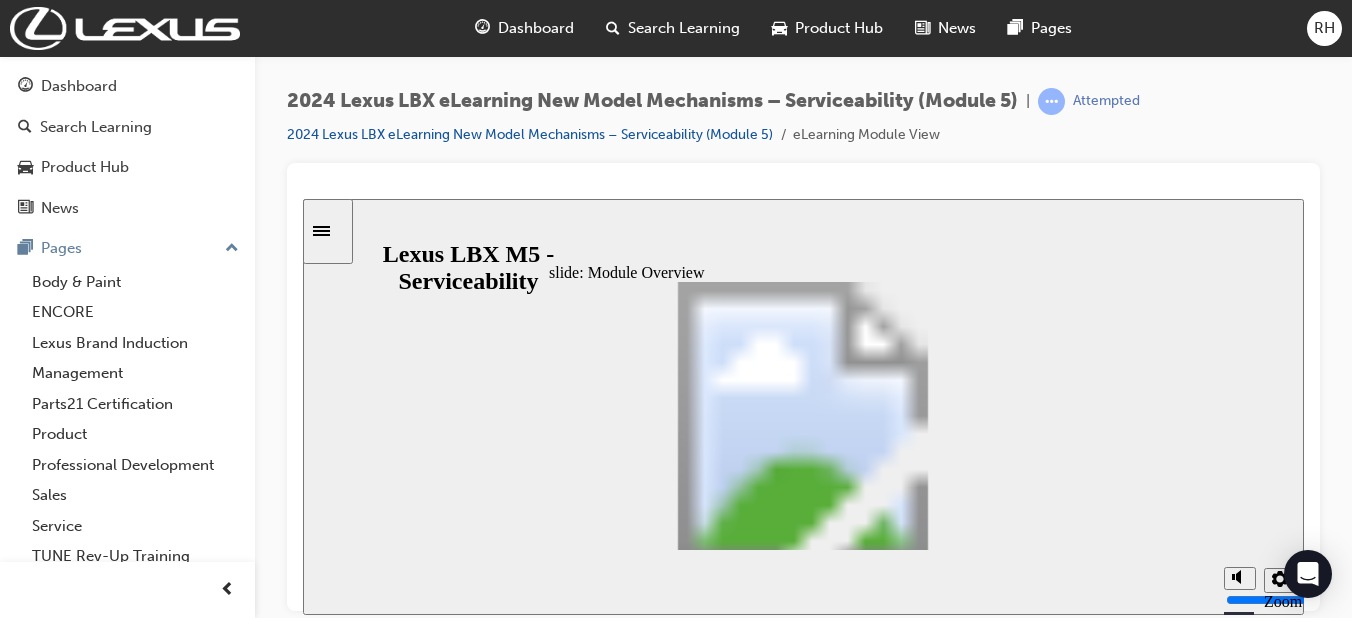 click 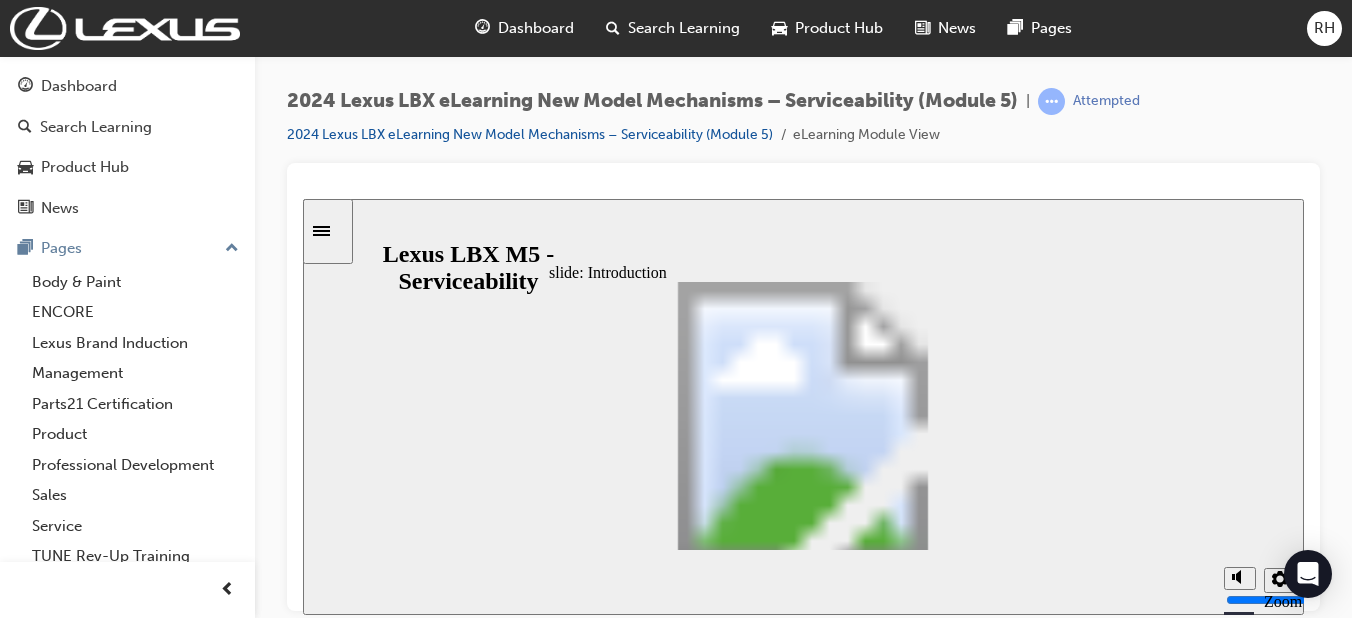 click 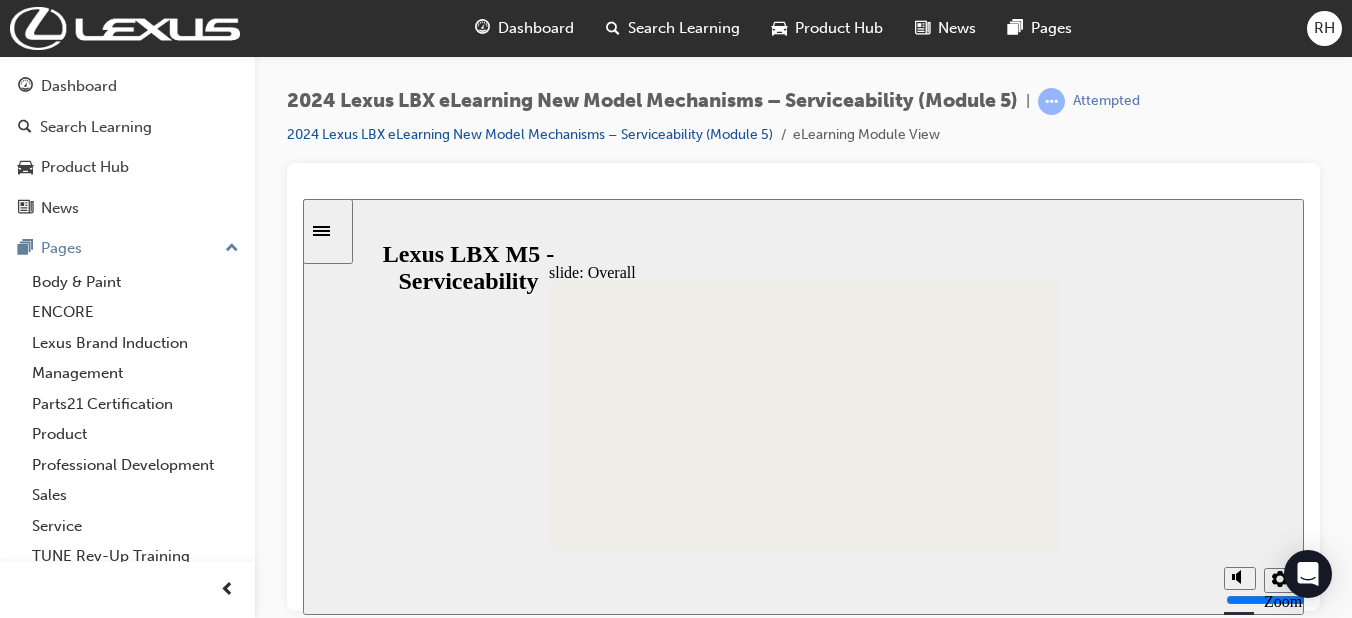 scroll, scrollTop: 153, scrollLeft: 0, axis: vertical 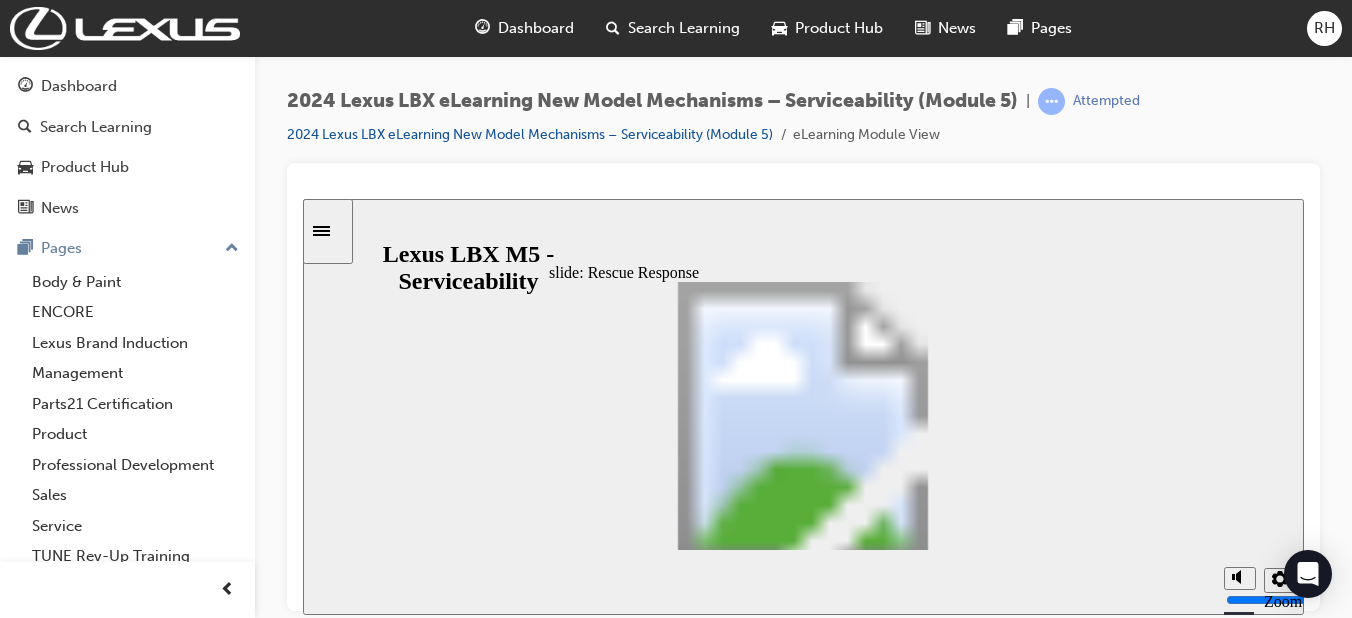 click 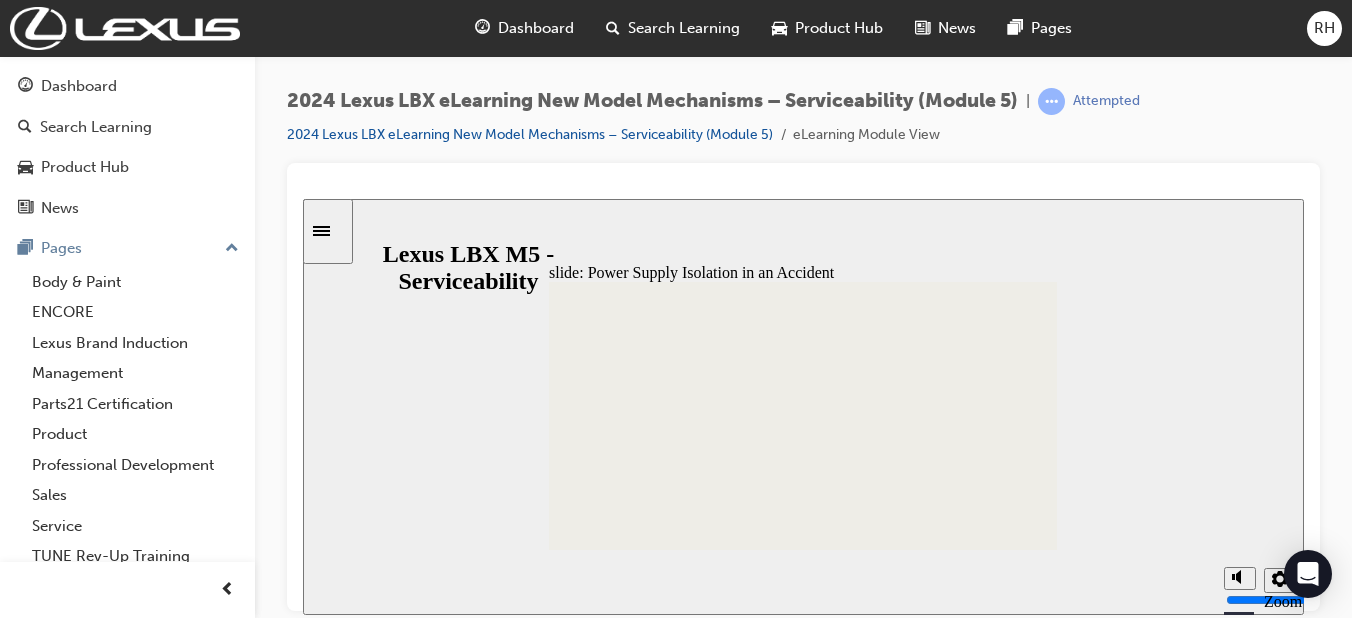click 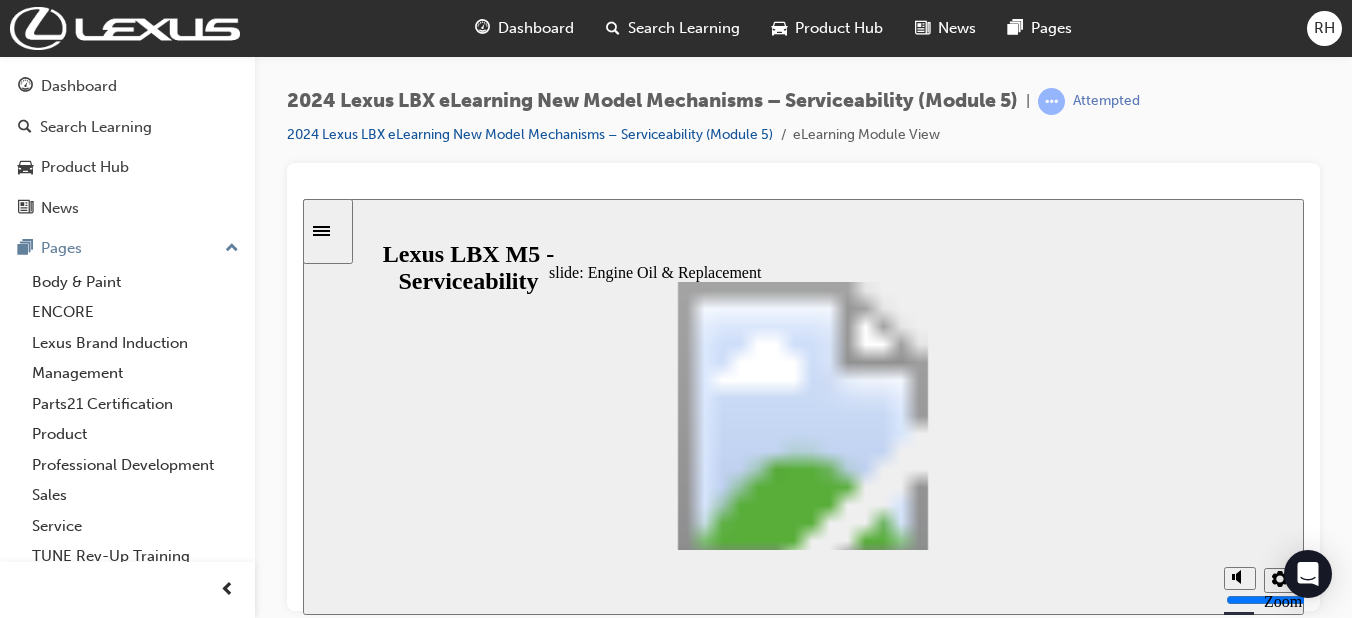 click 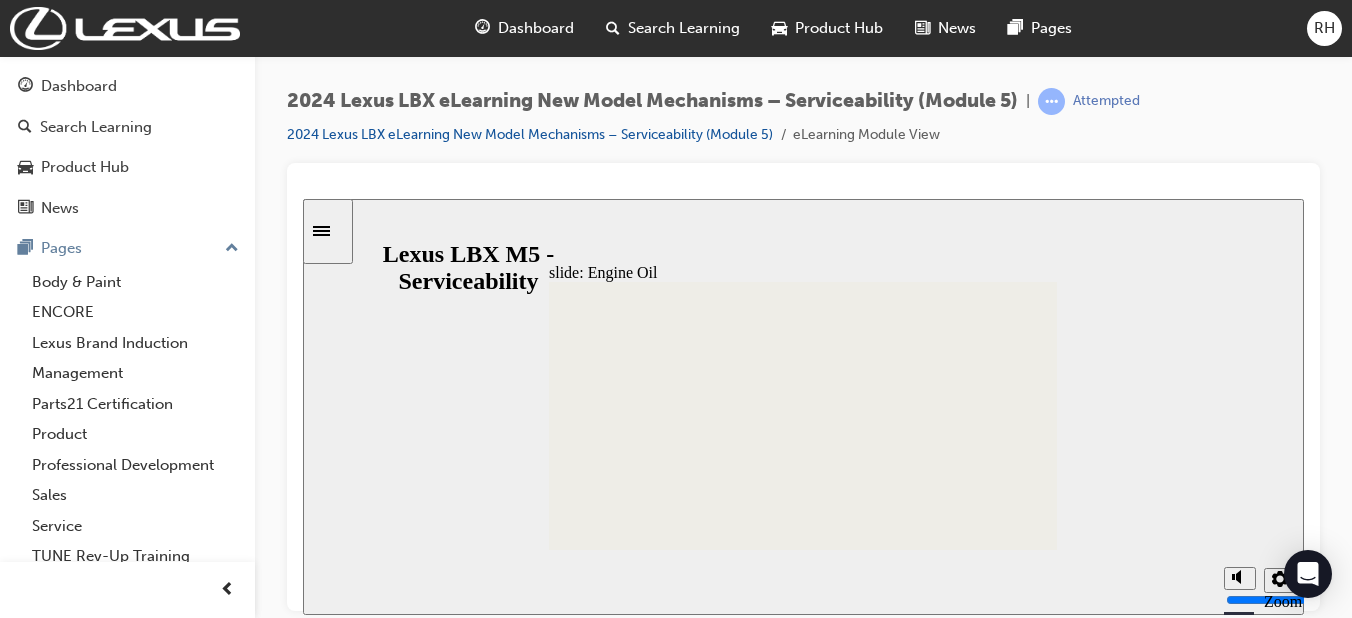 click 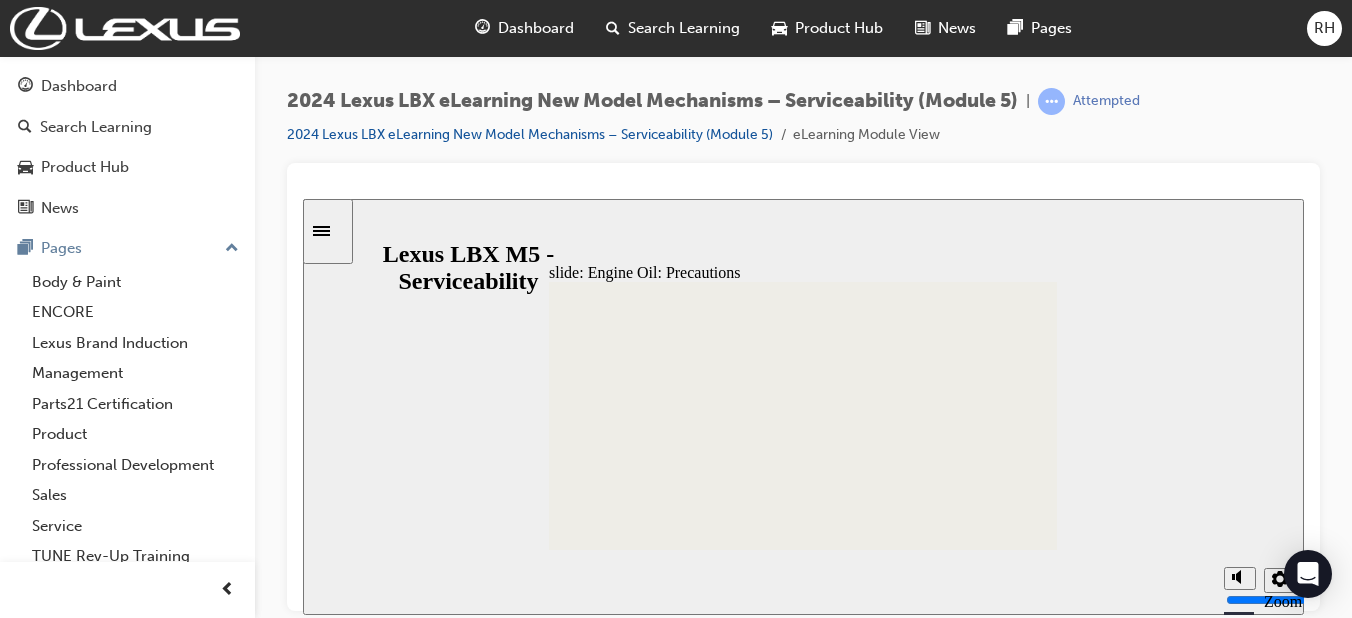 click 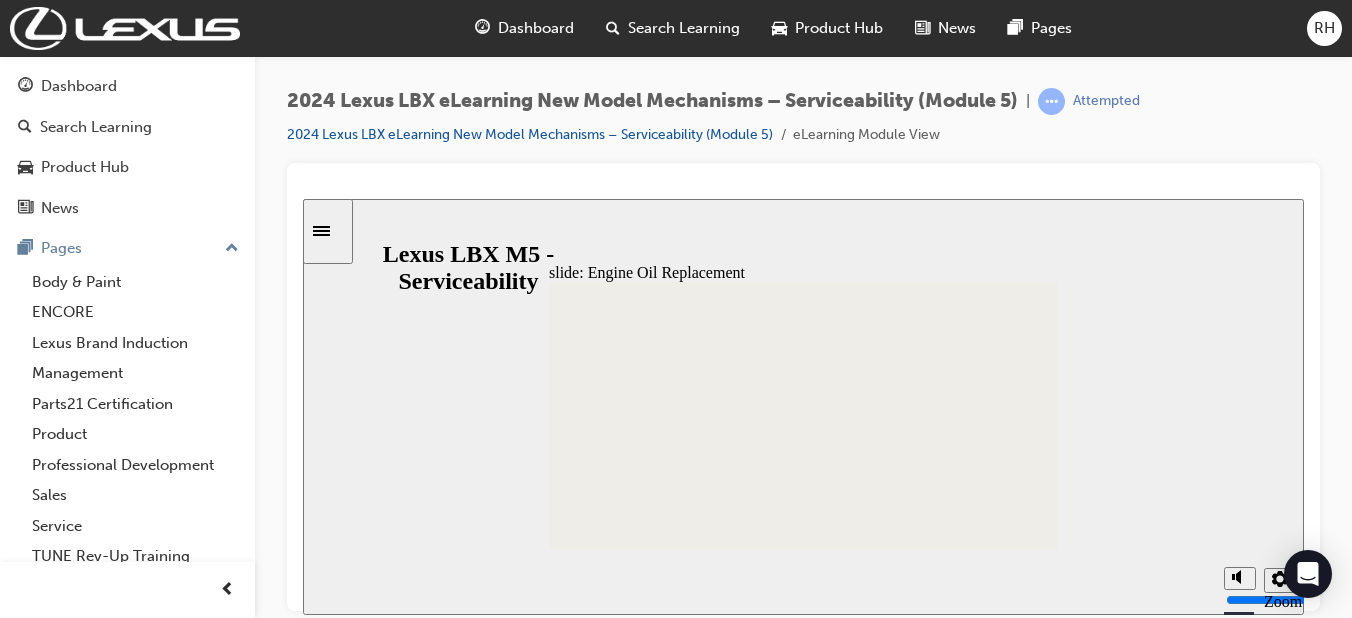 click 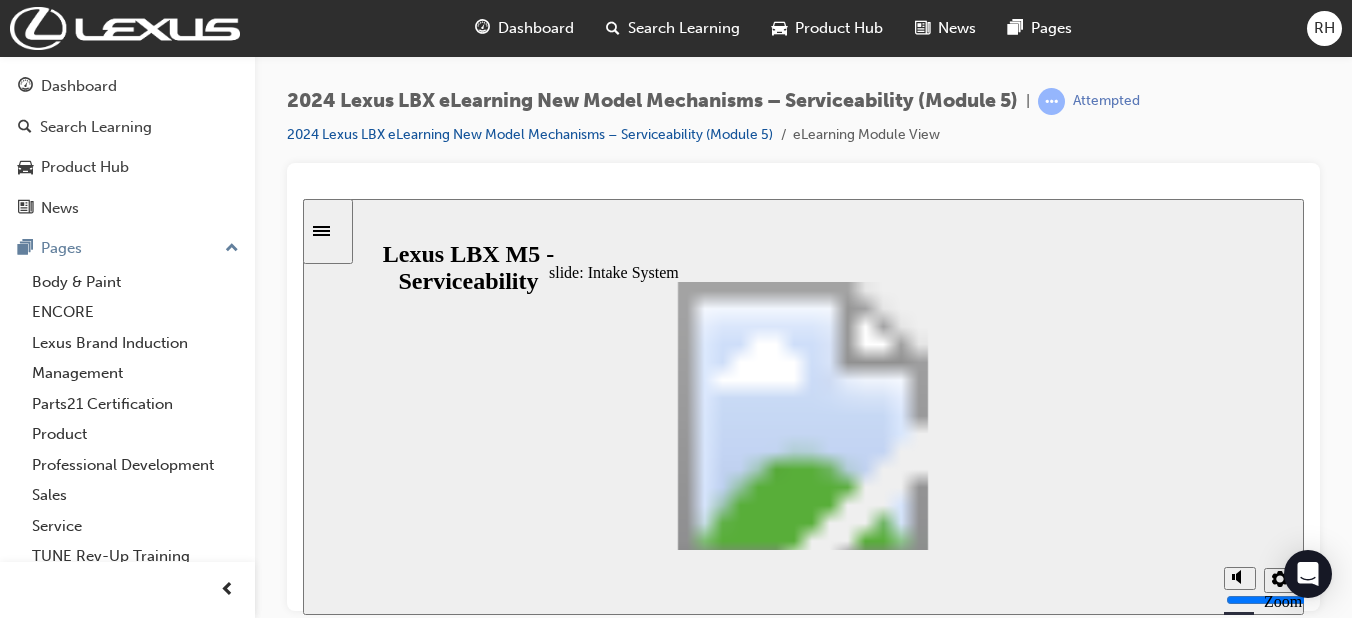 click 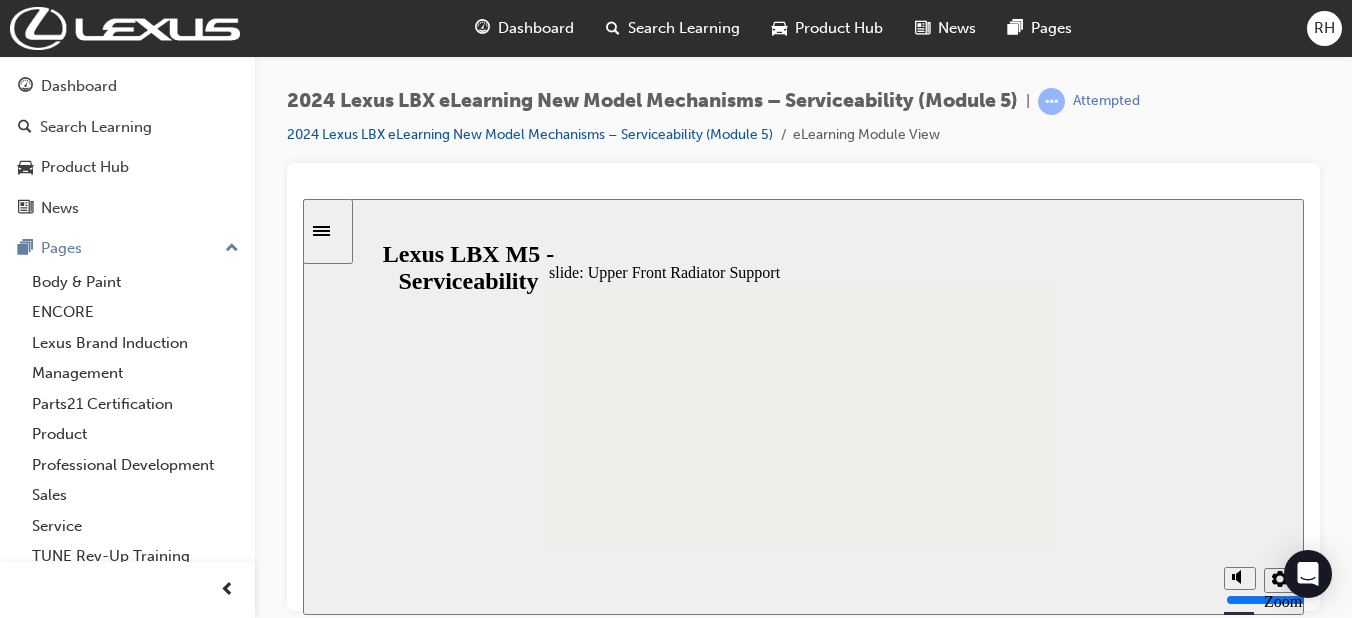 click 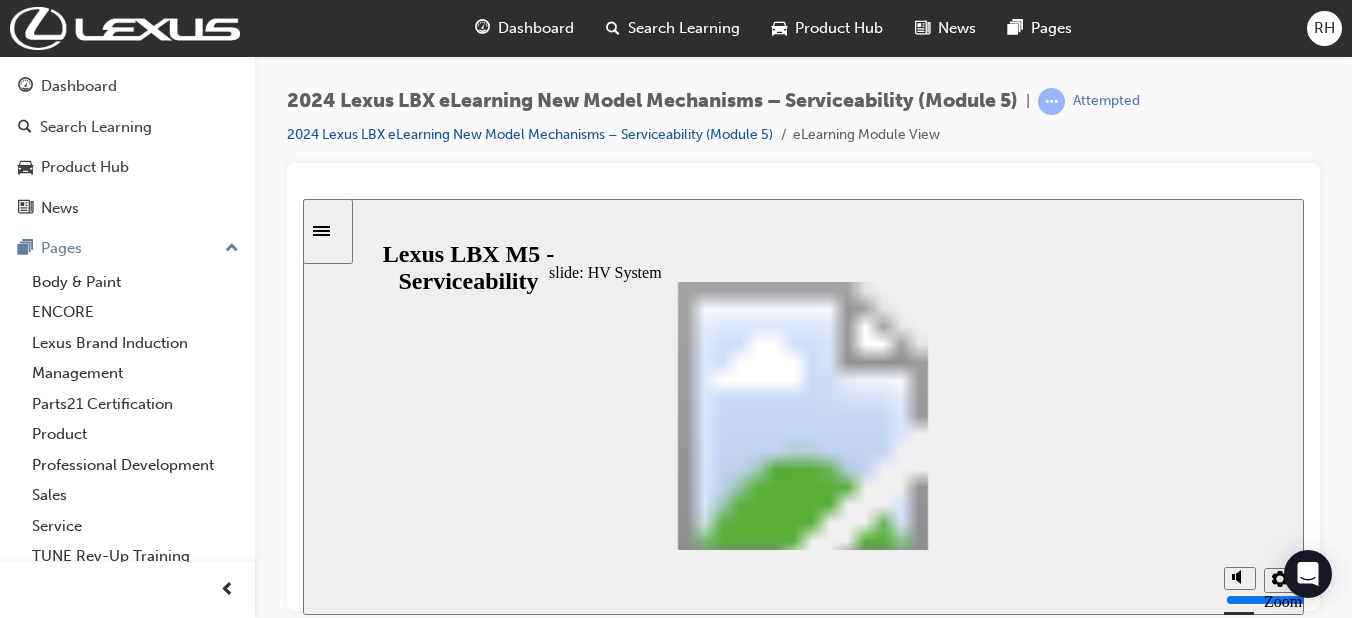 click 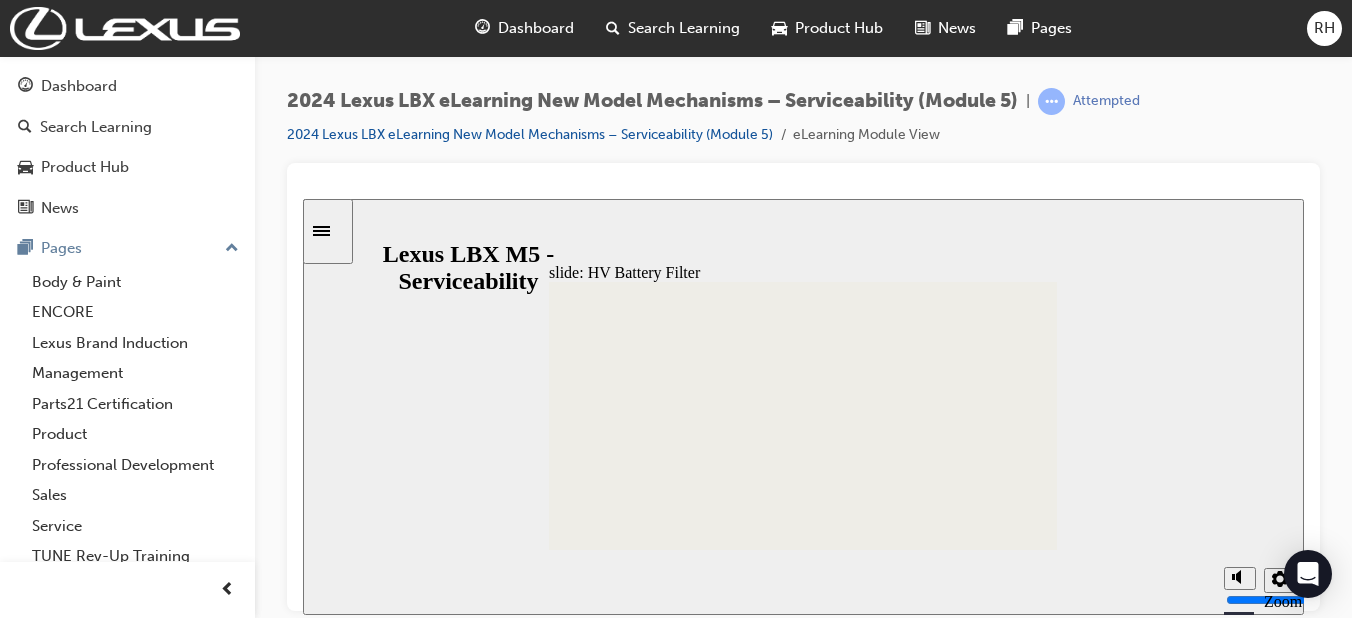 click 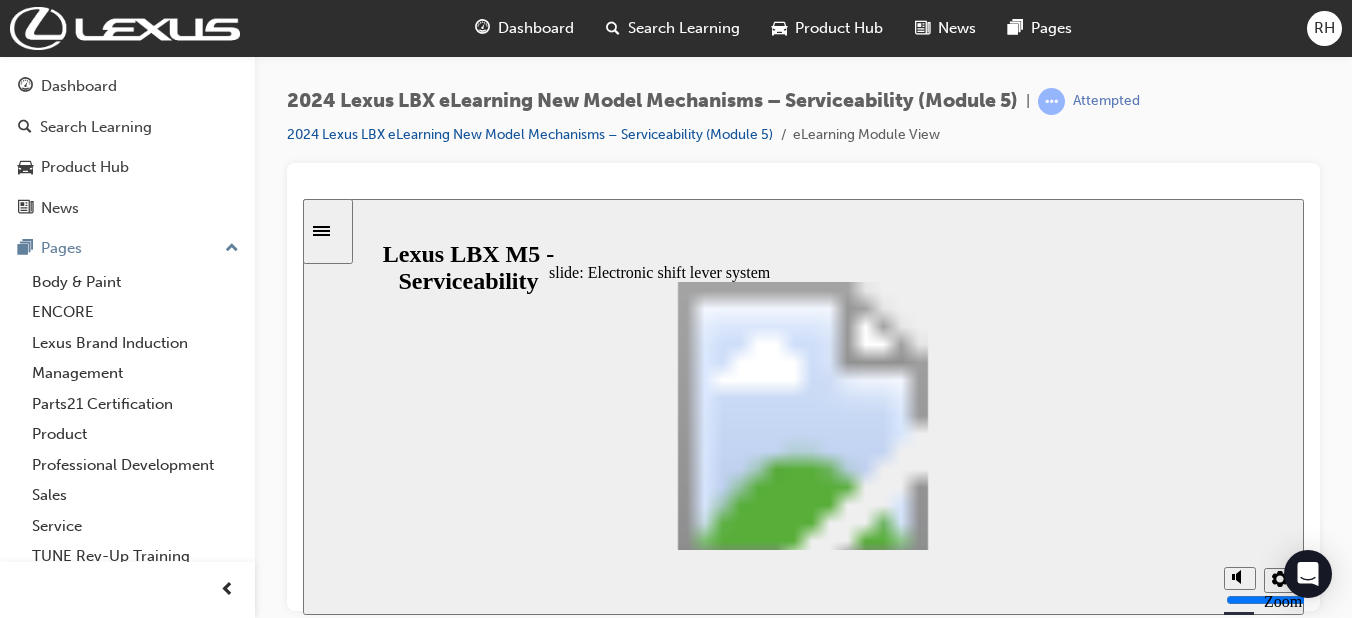 click 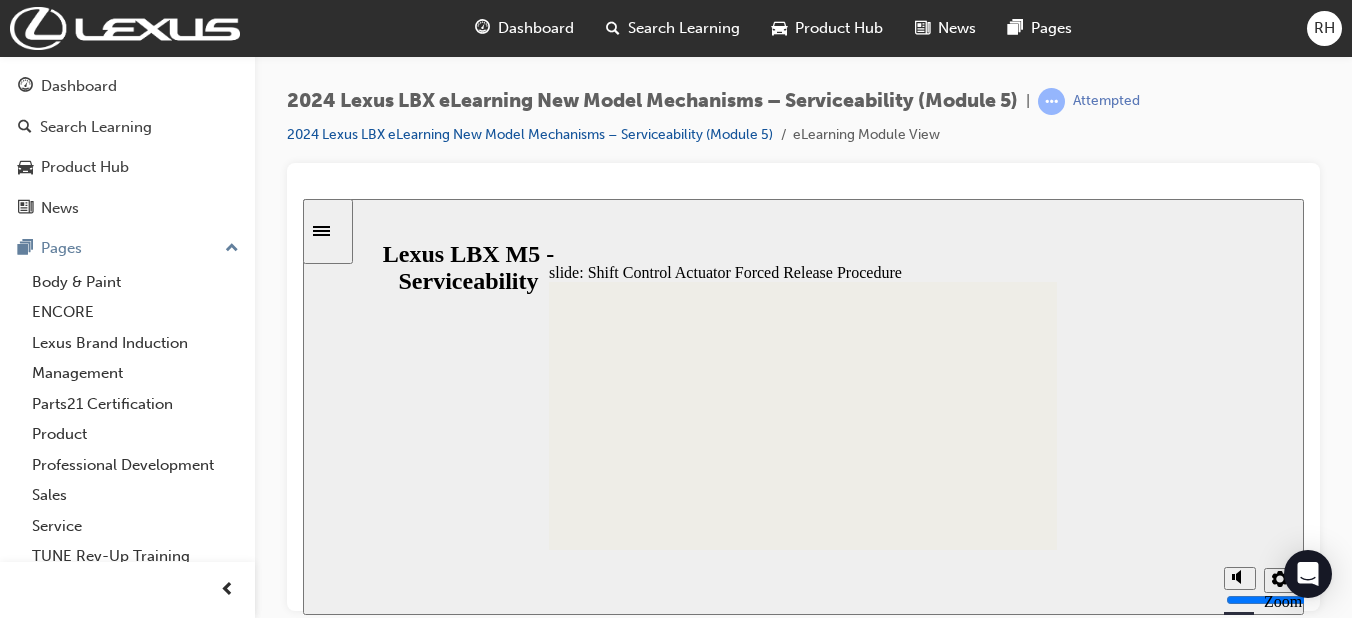 click at bounding box center (745, 2284) 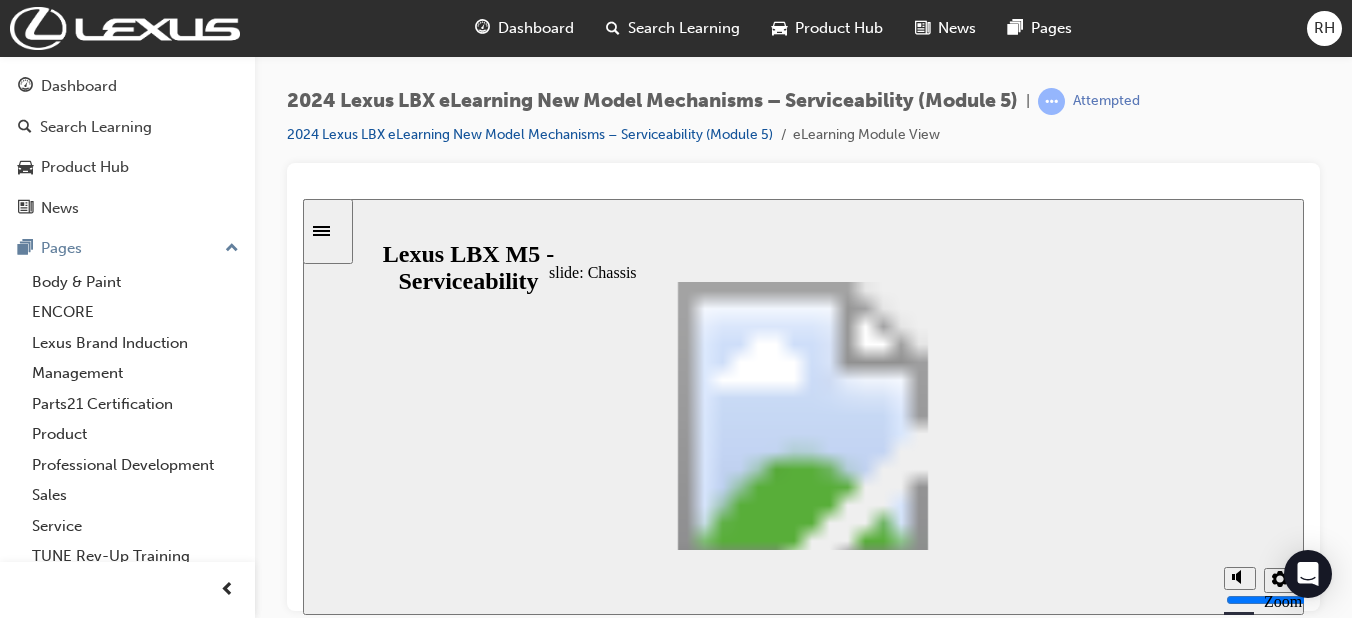 click 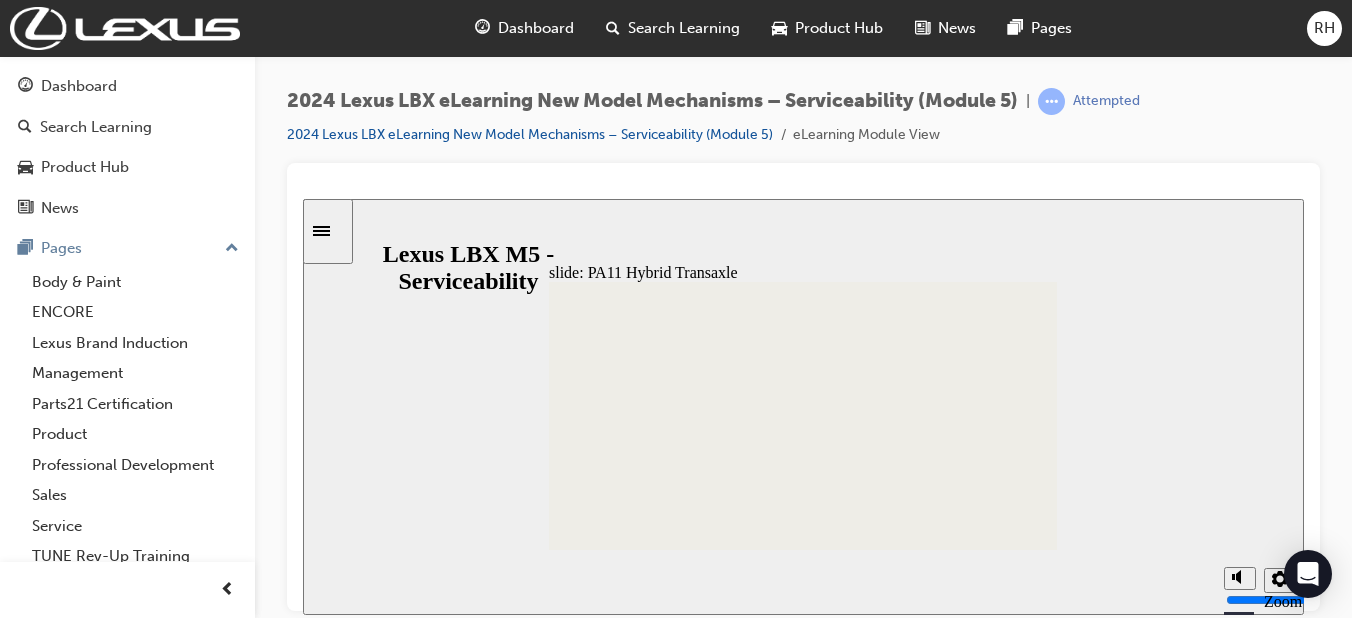 click 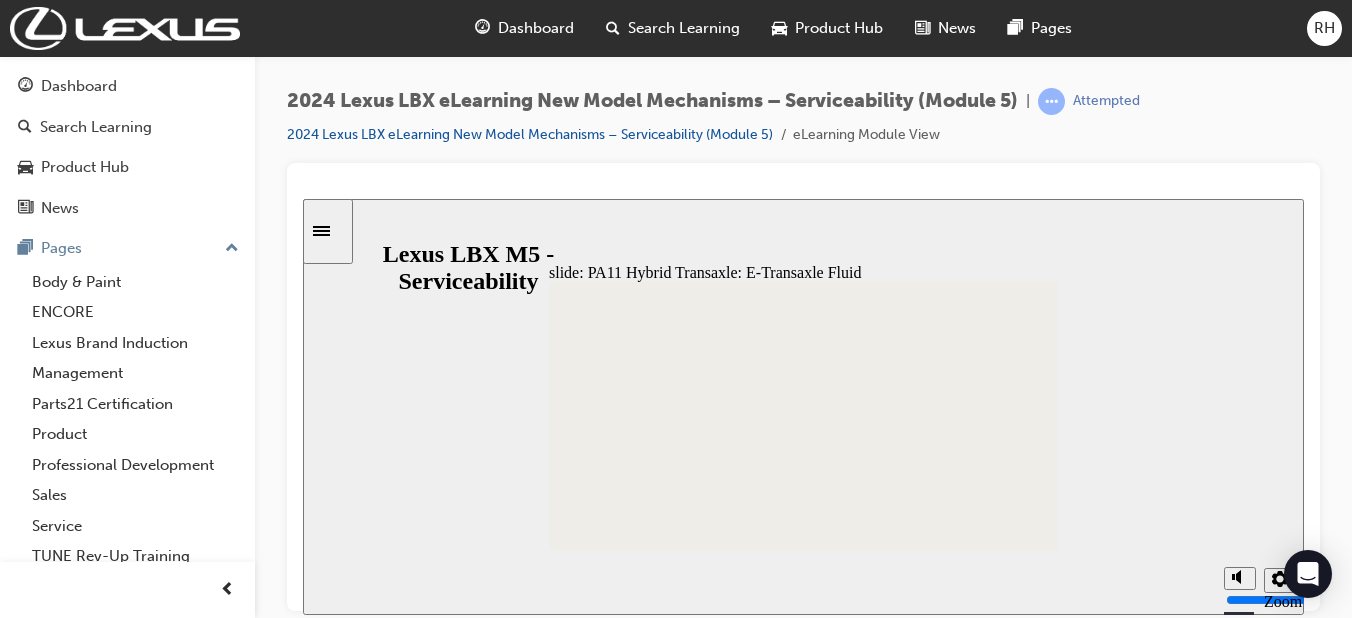 click 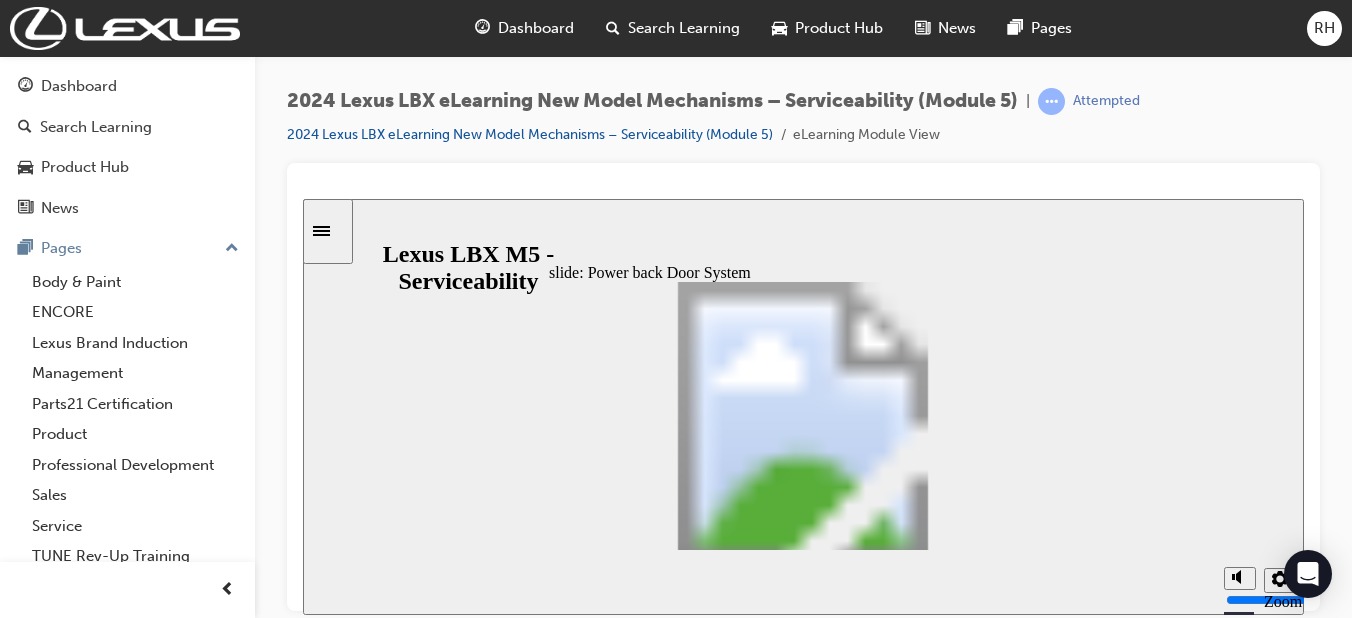 click 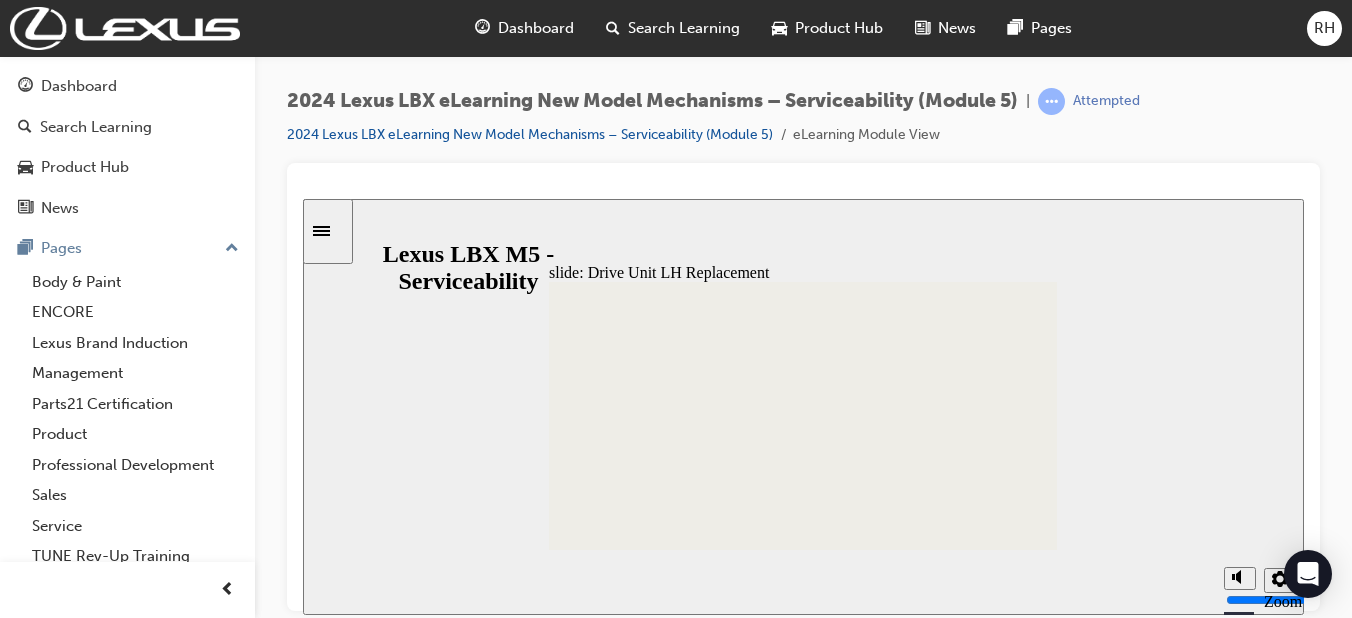 click 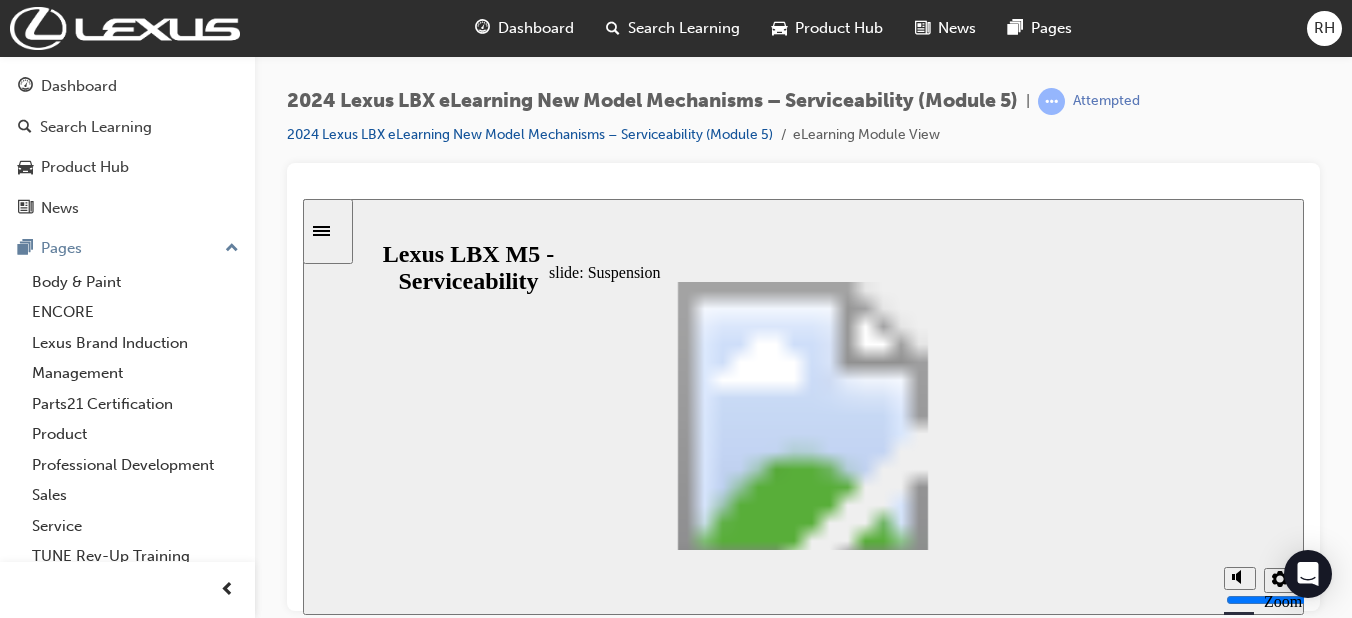 click 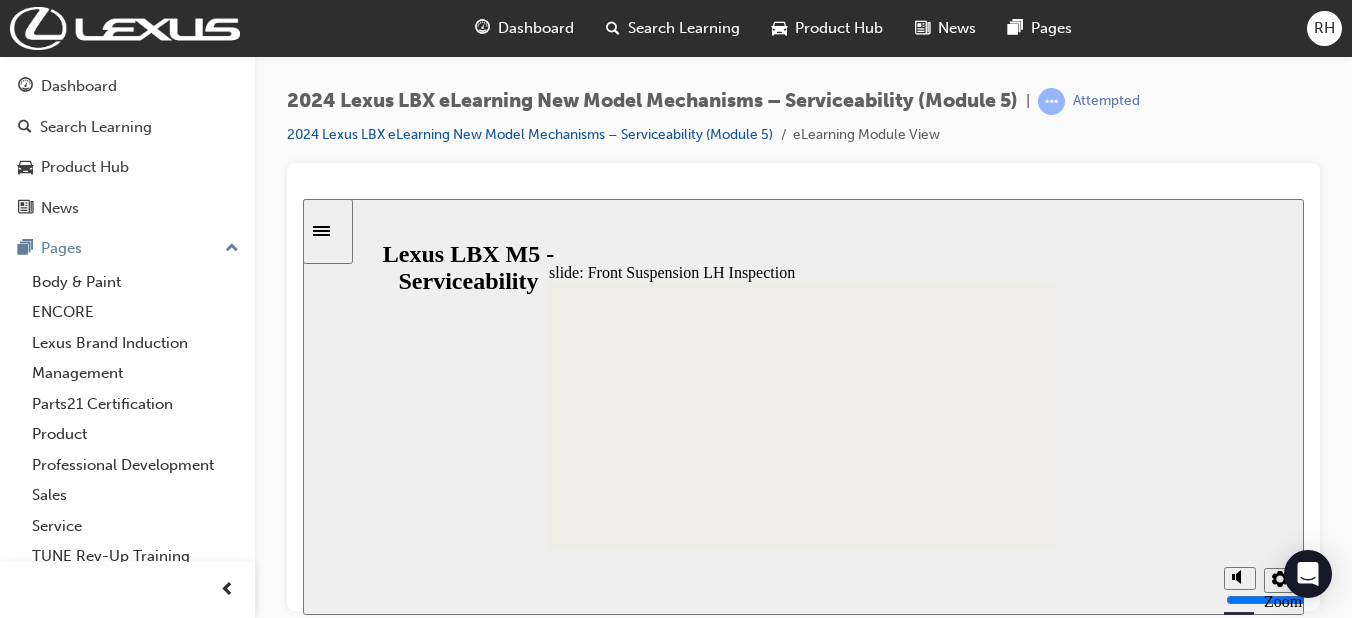 click 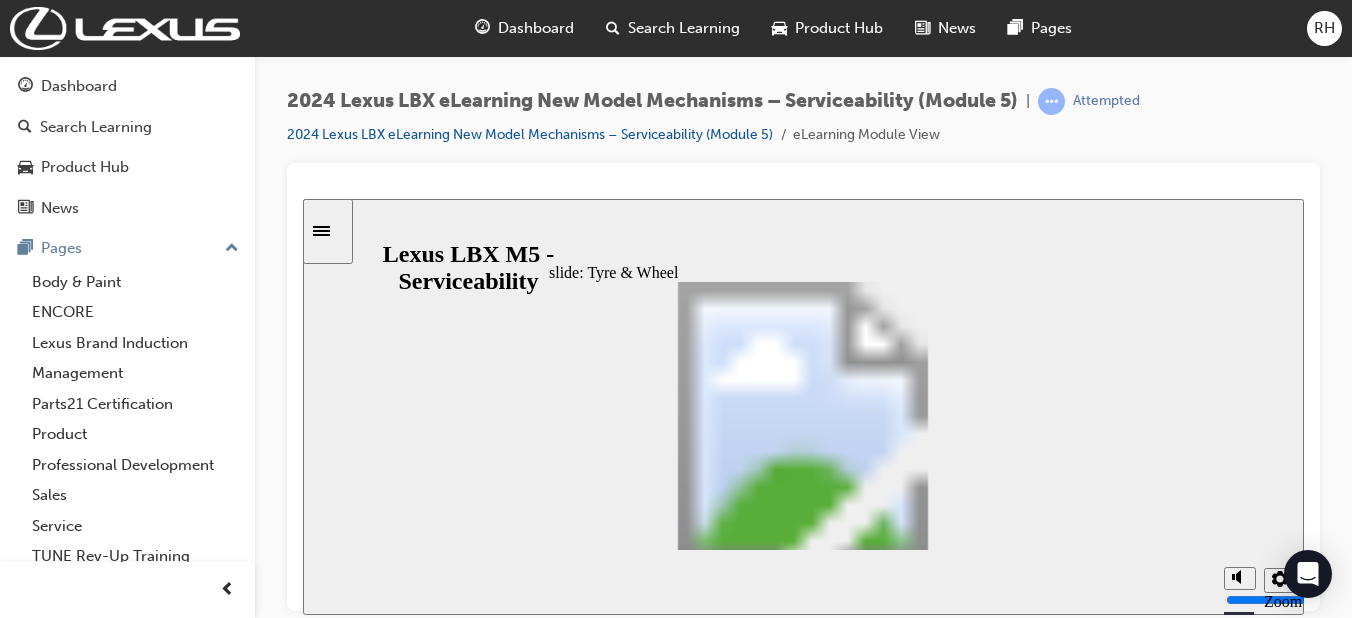 click 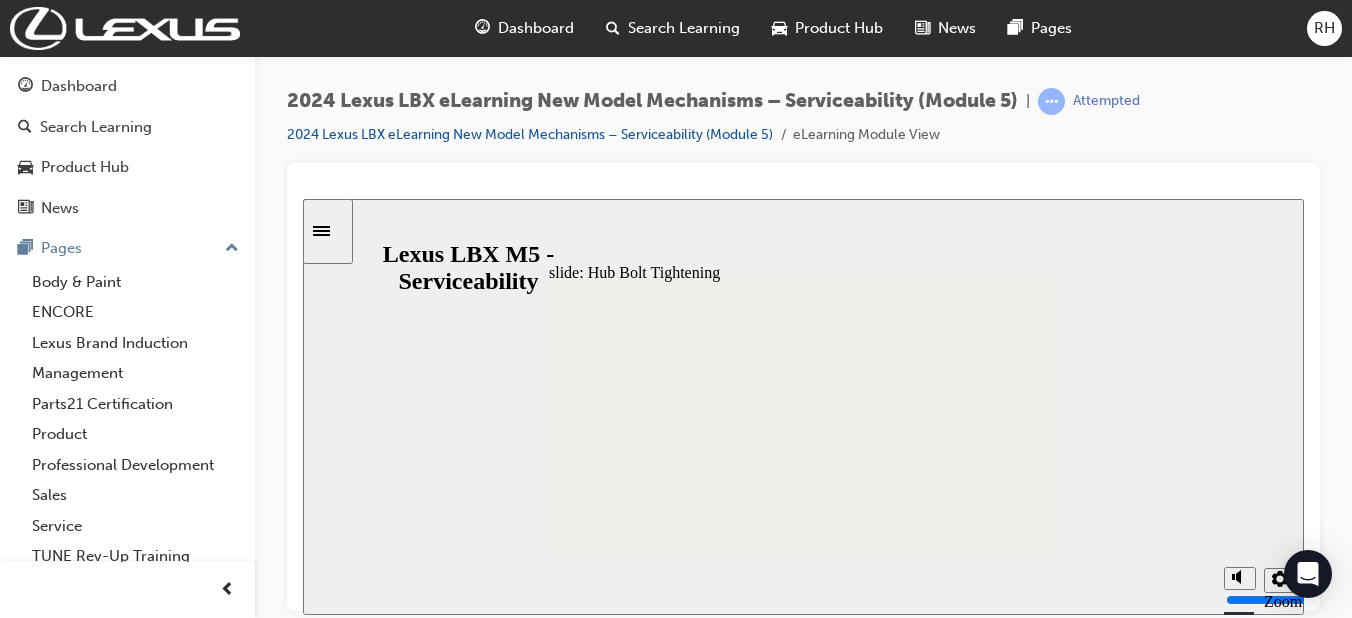 click 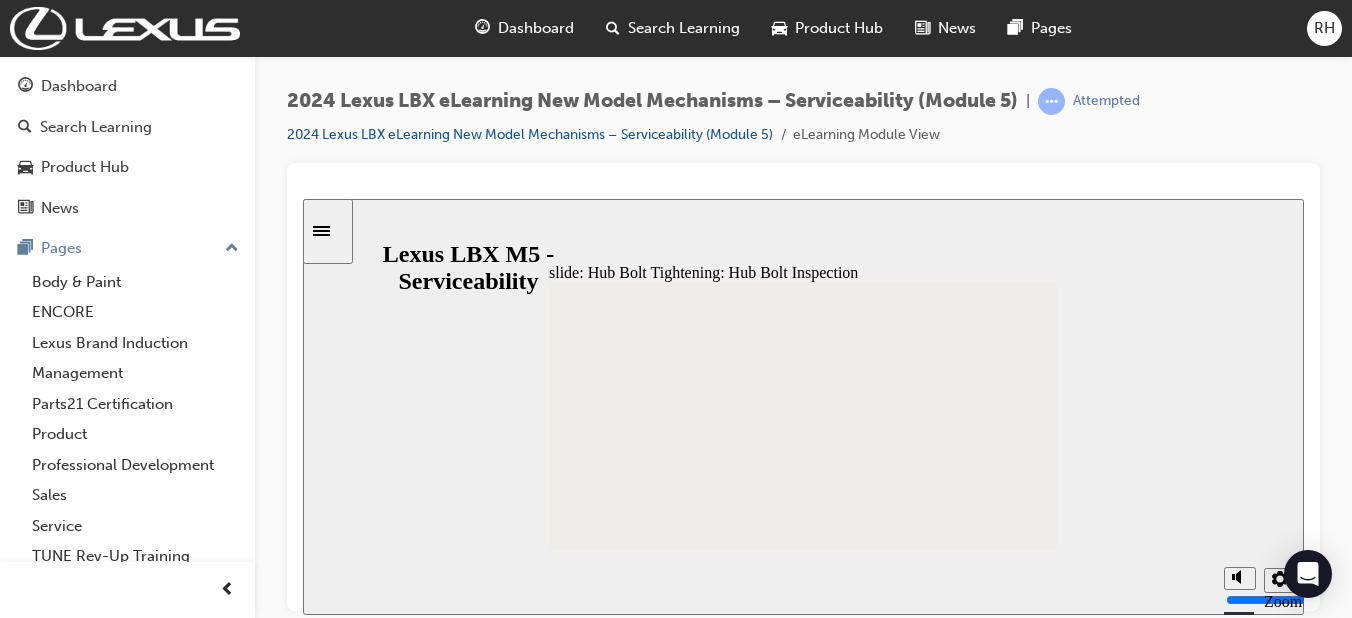 click 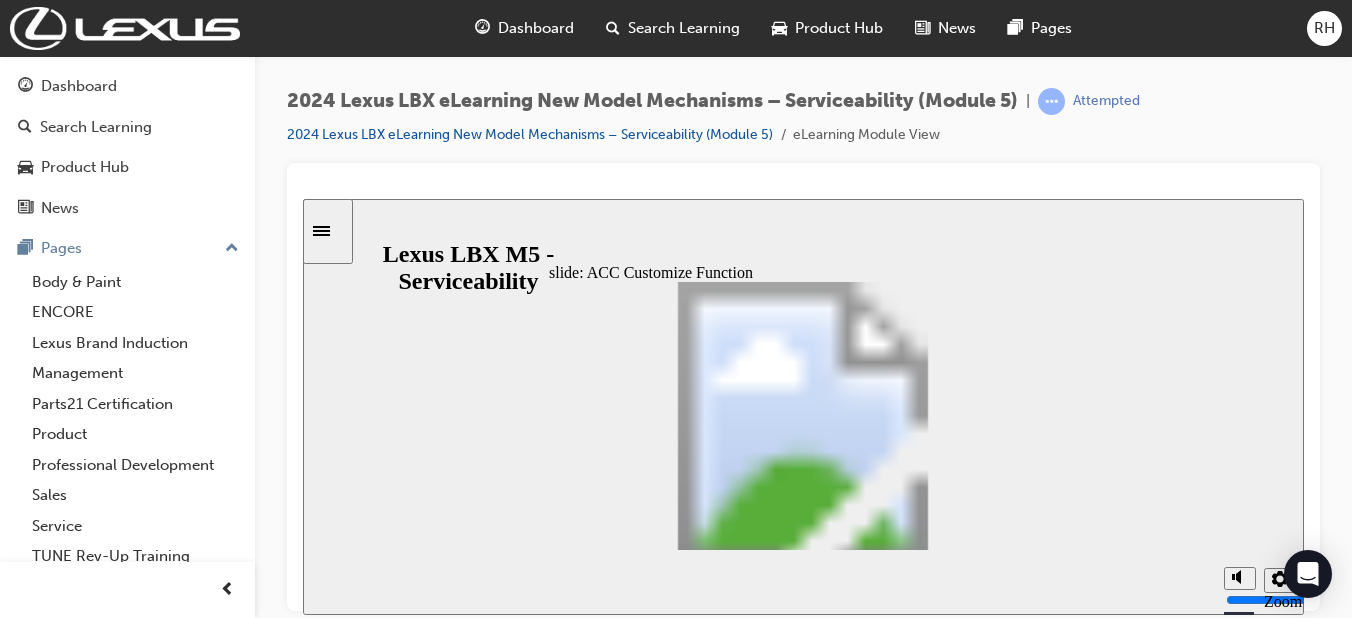 click 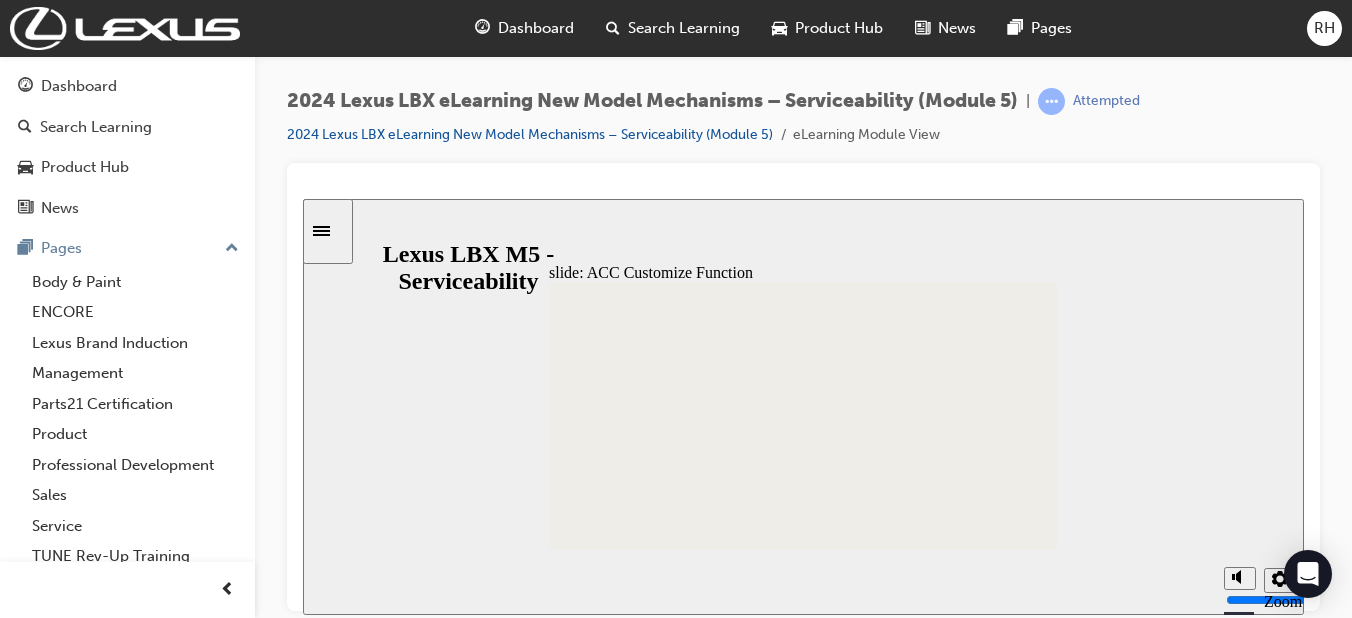 click 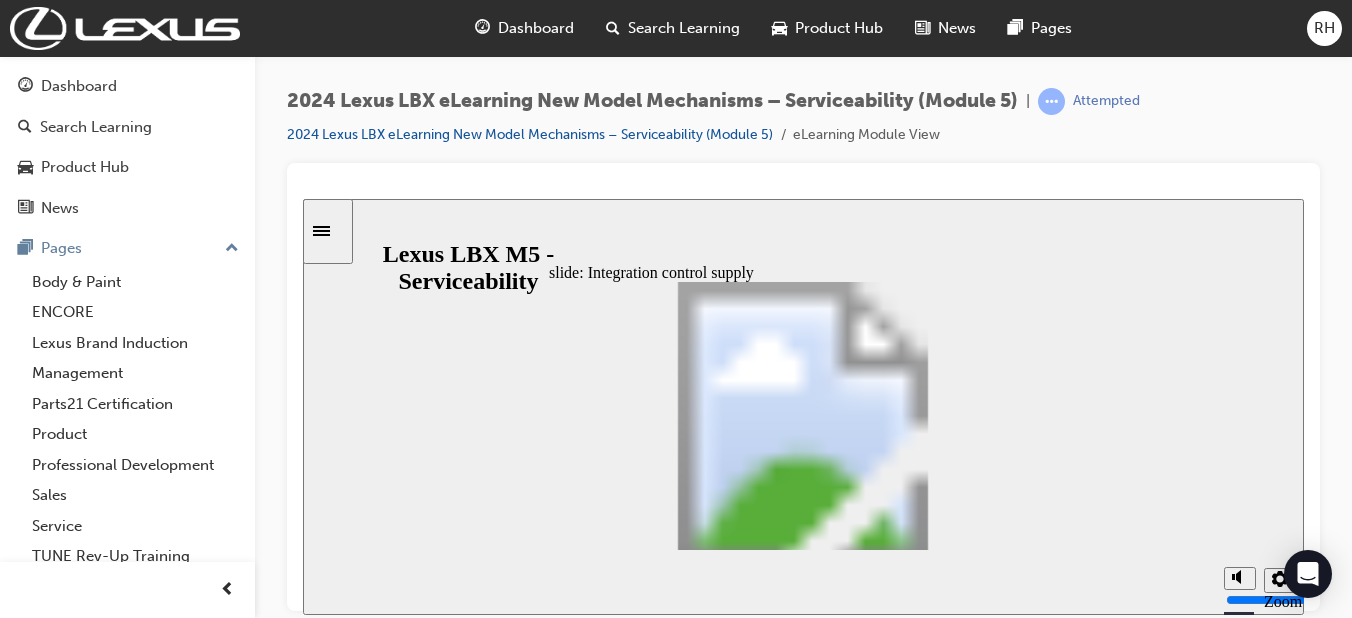 click 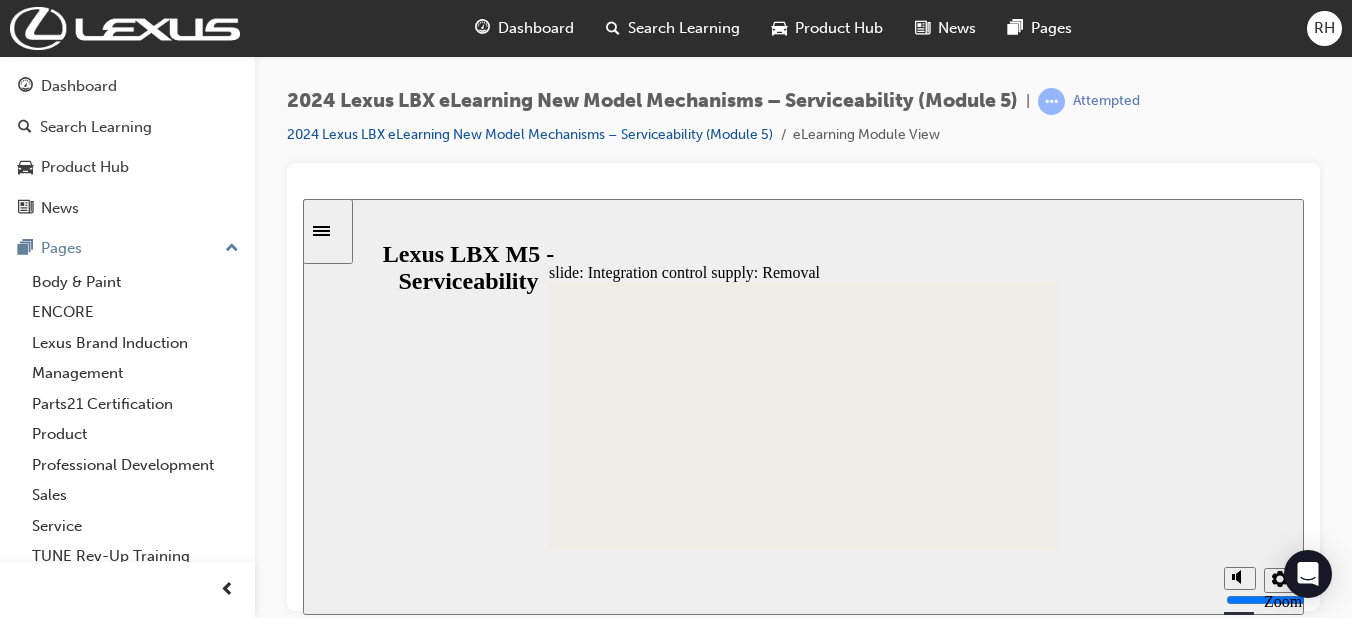 click 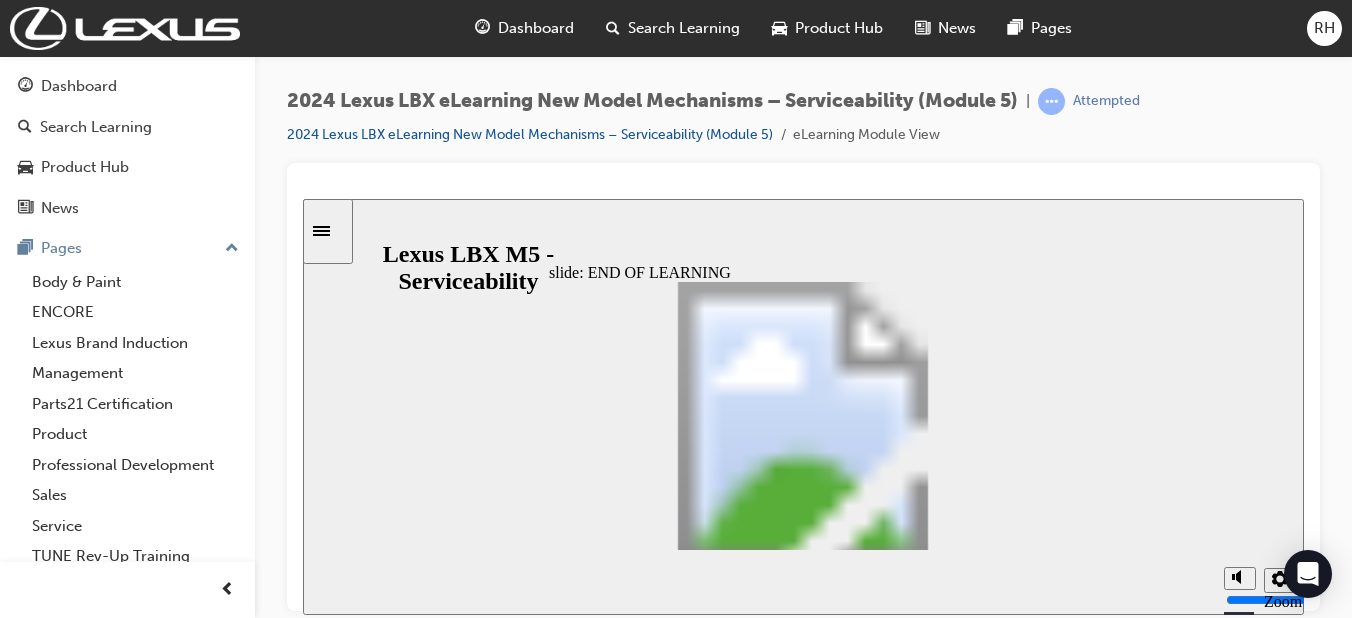 click 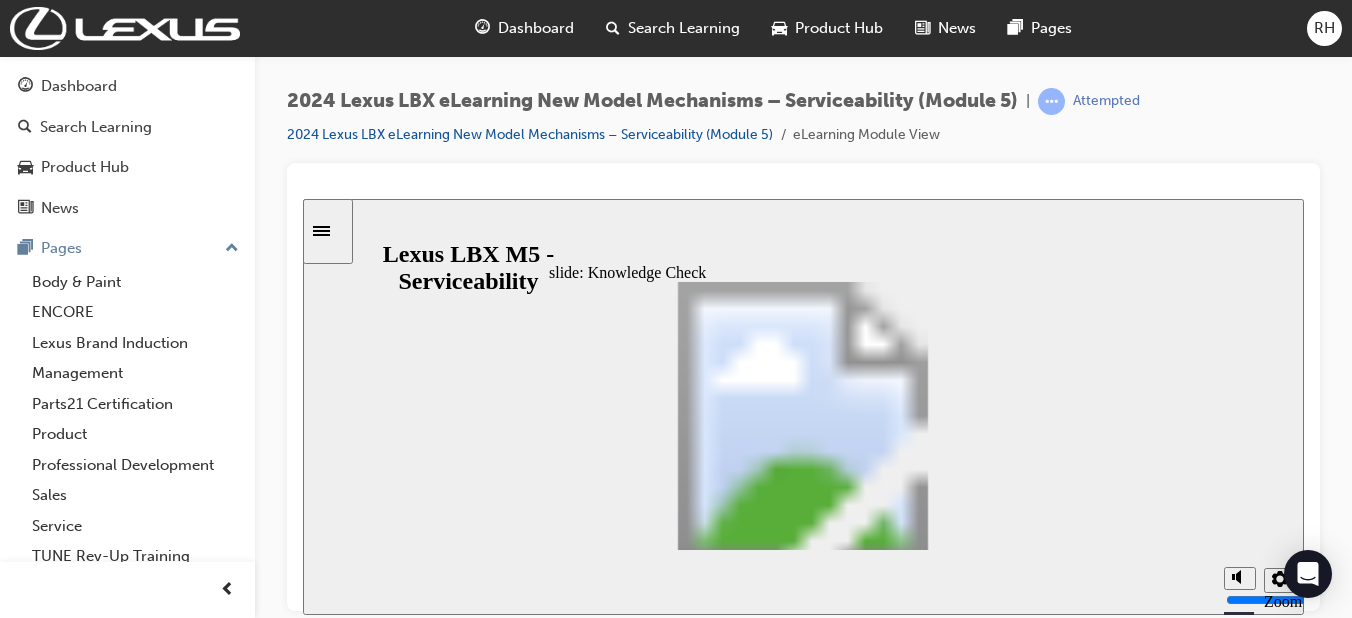 click 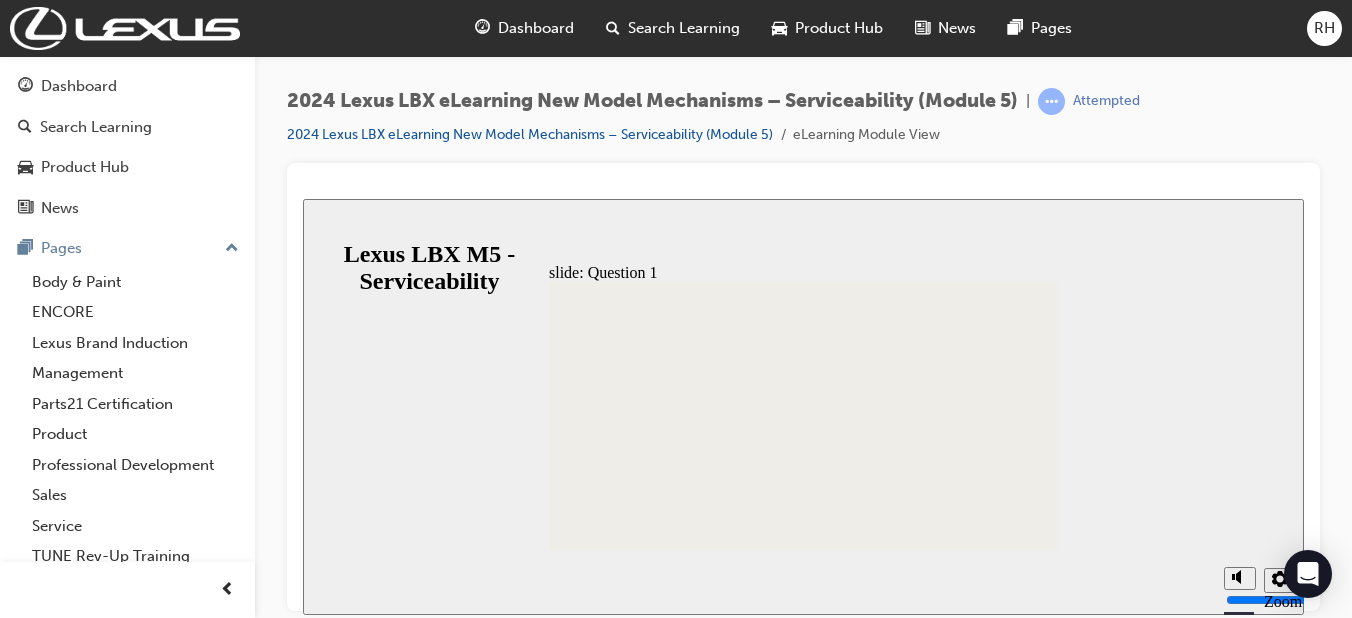 click 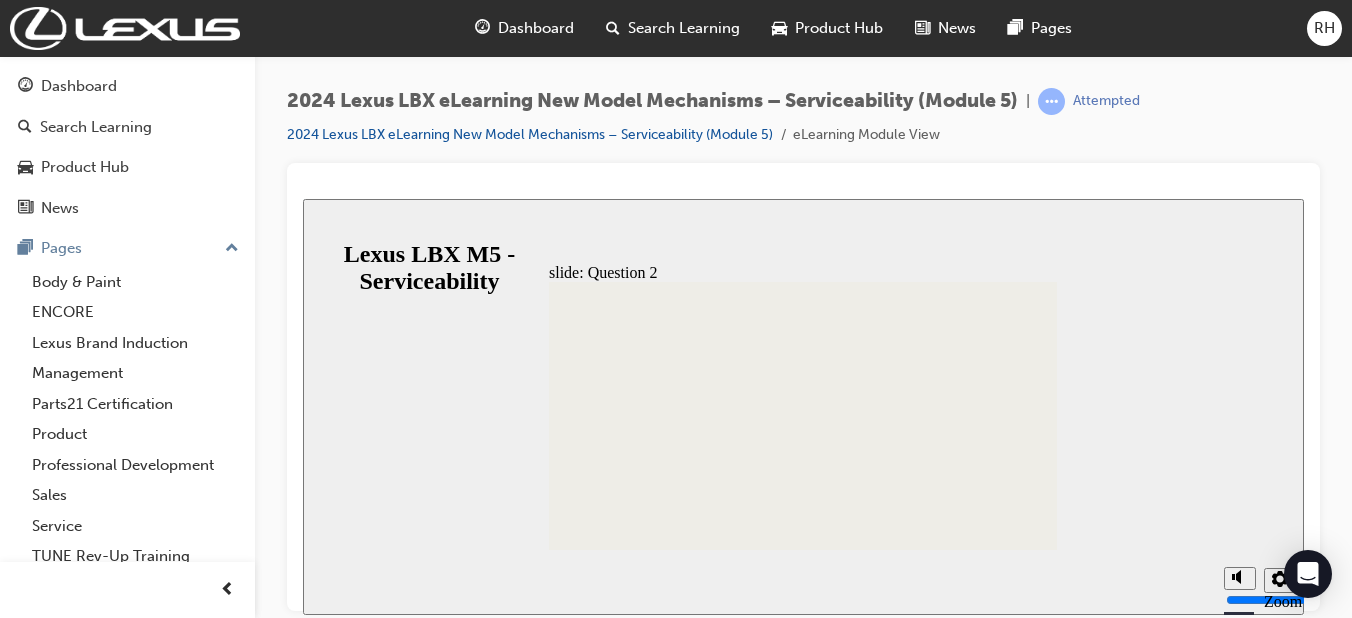 click 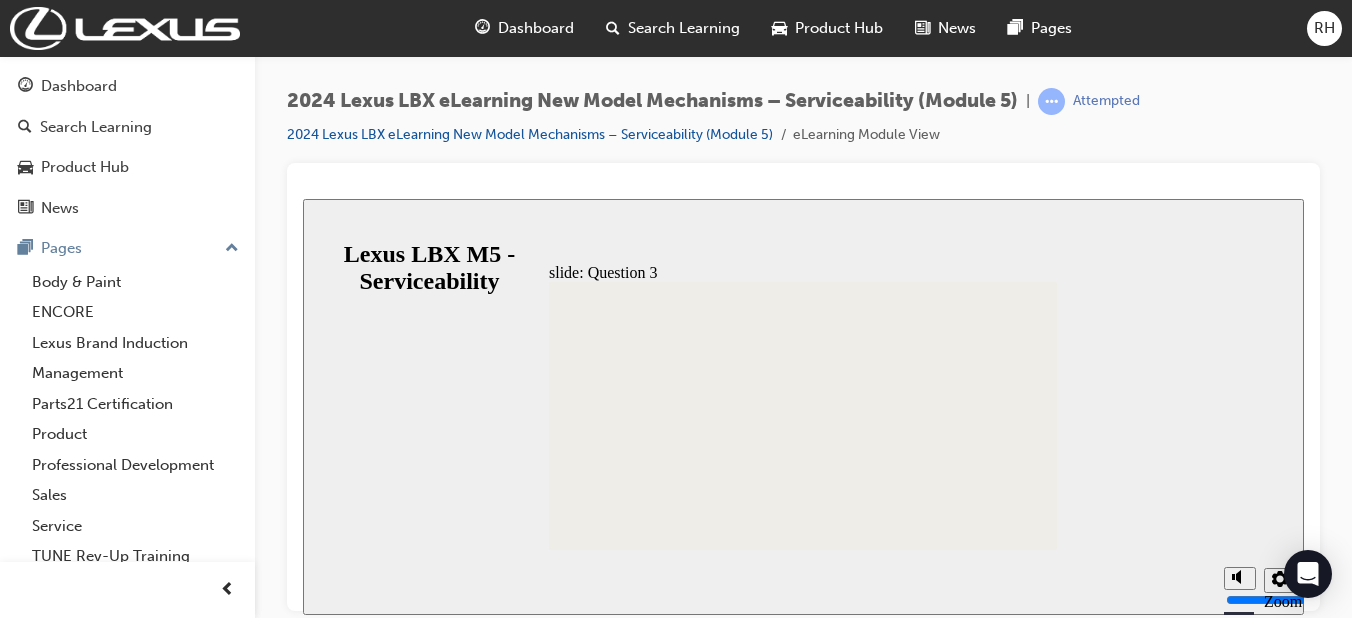 click 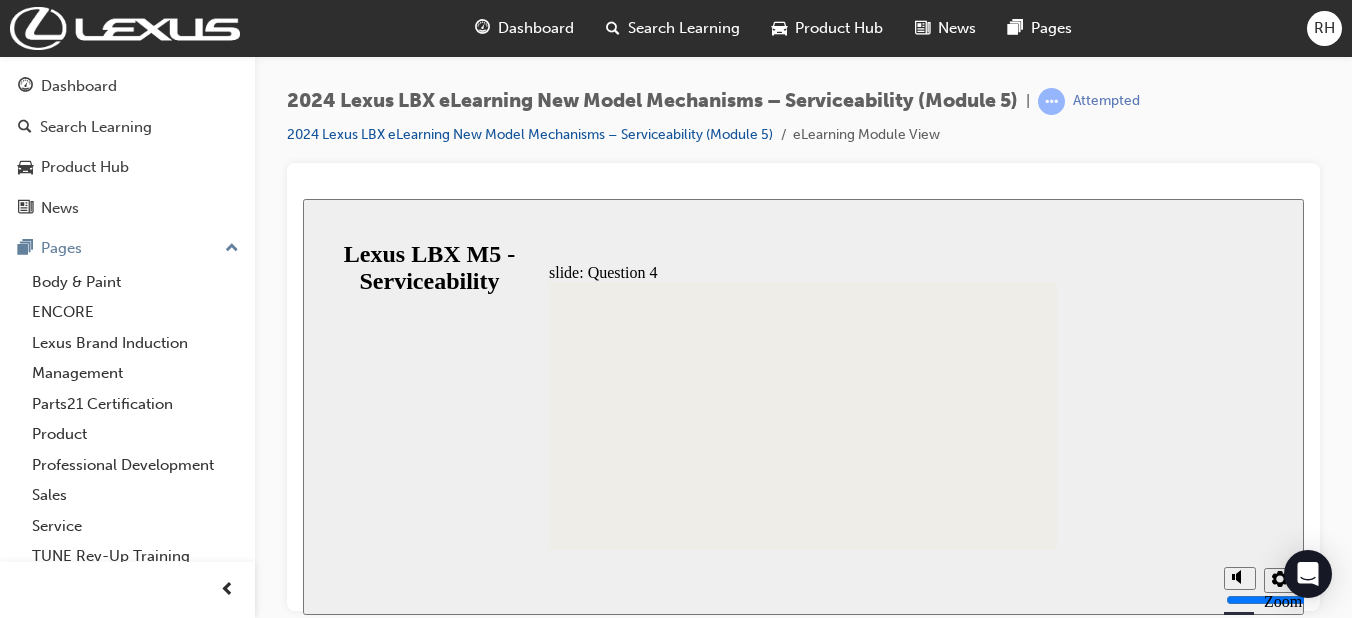 click 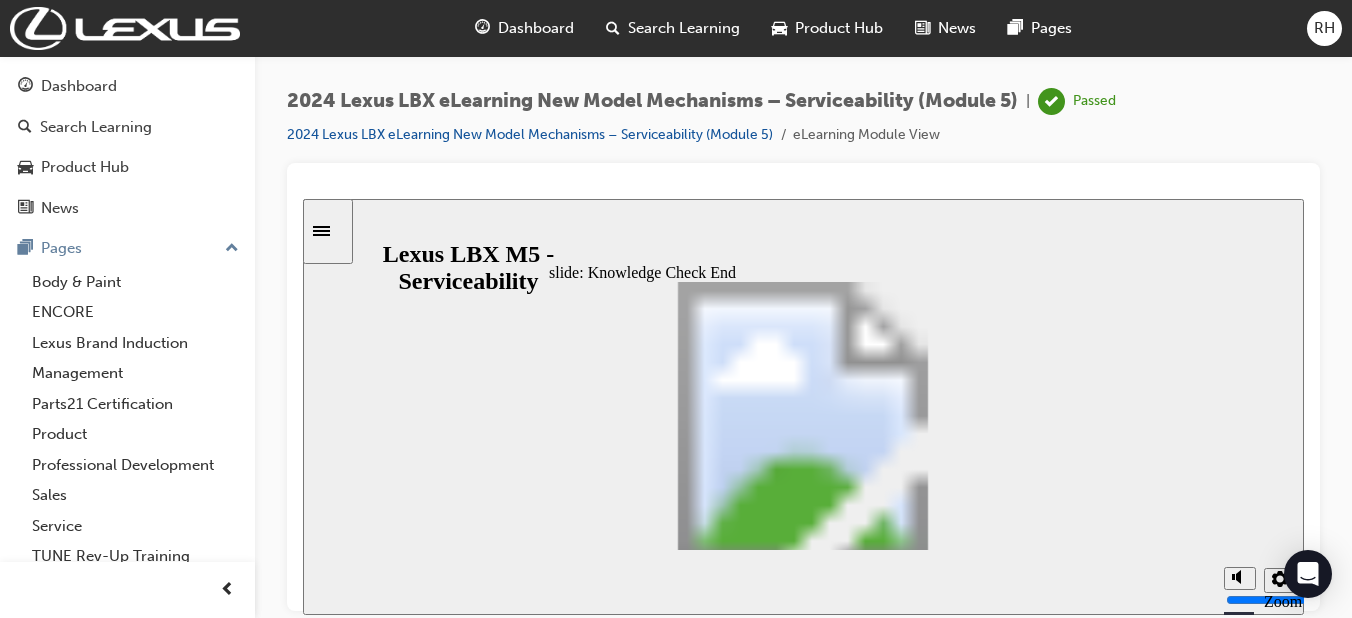 click 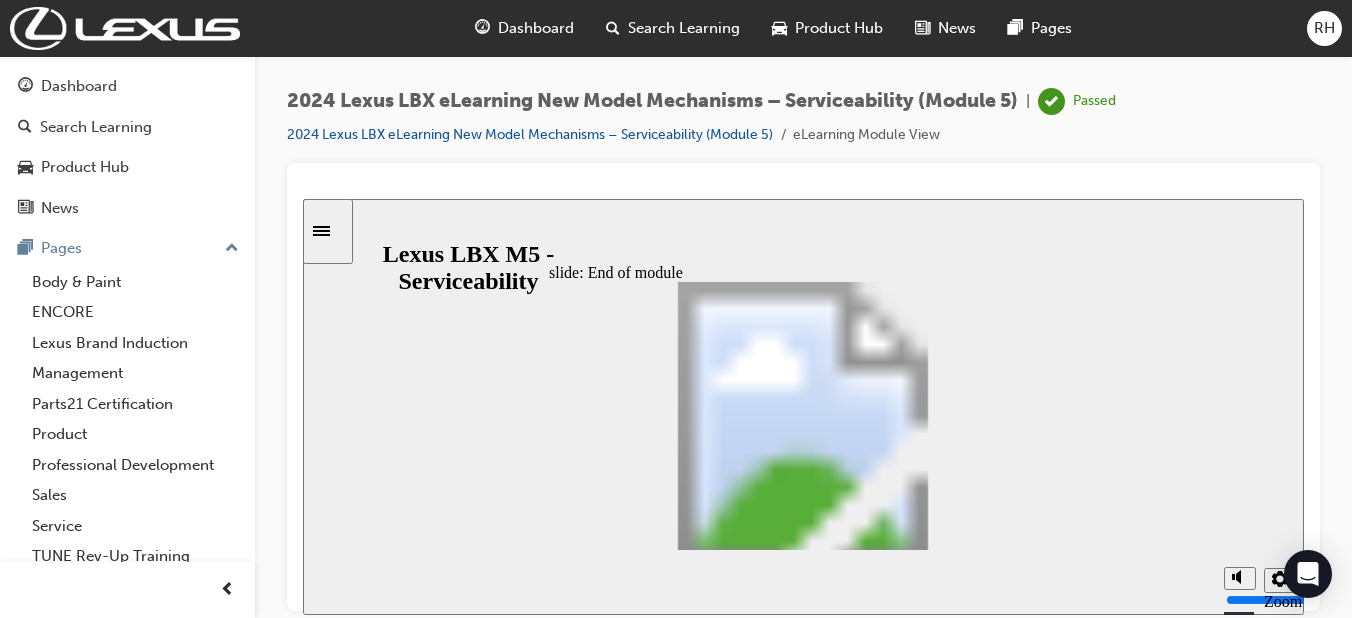 click on "Dashboard" at bounding box center (127, 86) 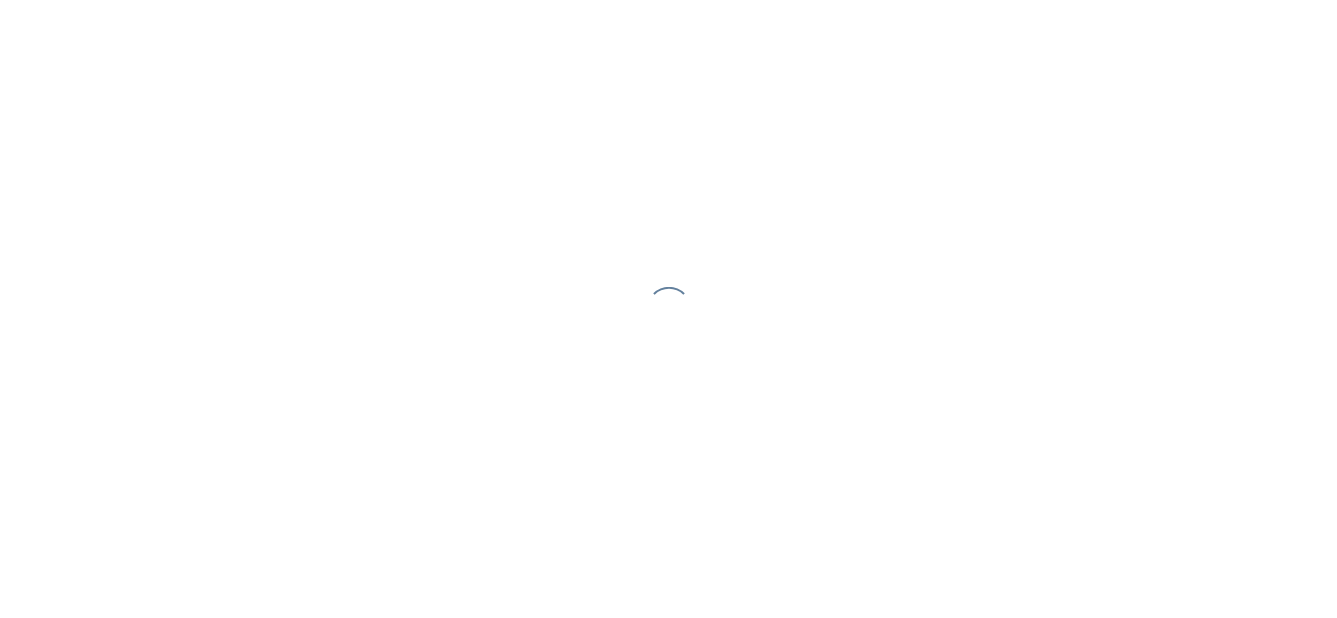scroll, scrollTop: 0, scrollLeft: 0, axis: both 